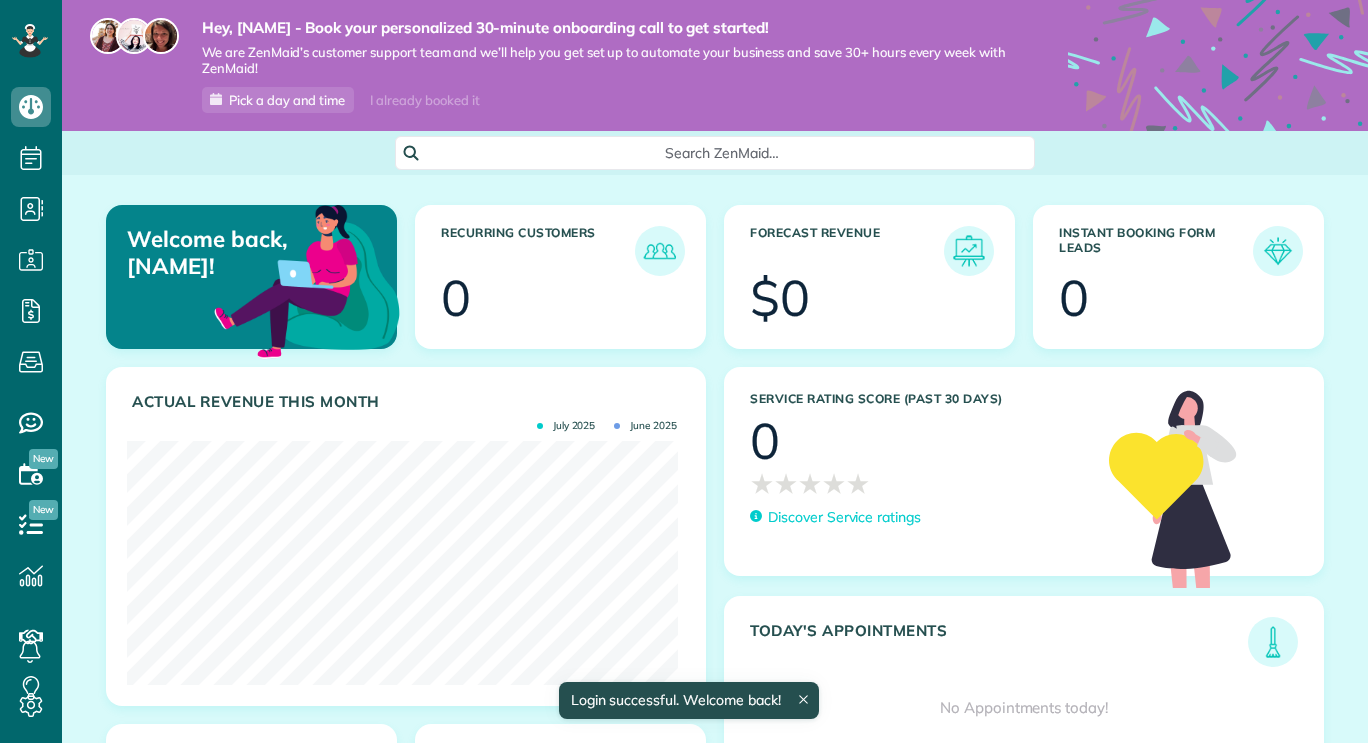 scroll, scrollTop: 0, scrollLeft: 0, axis: both 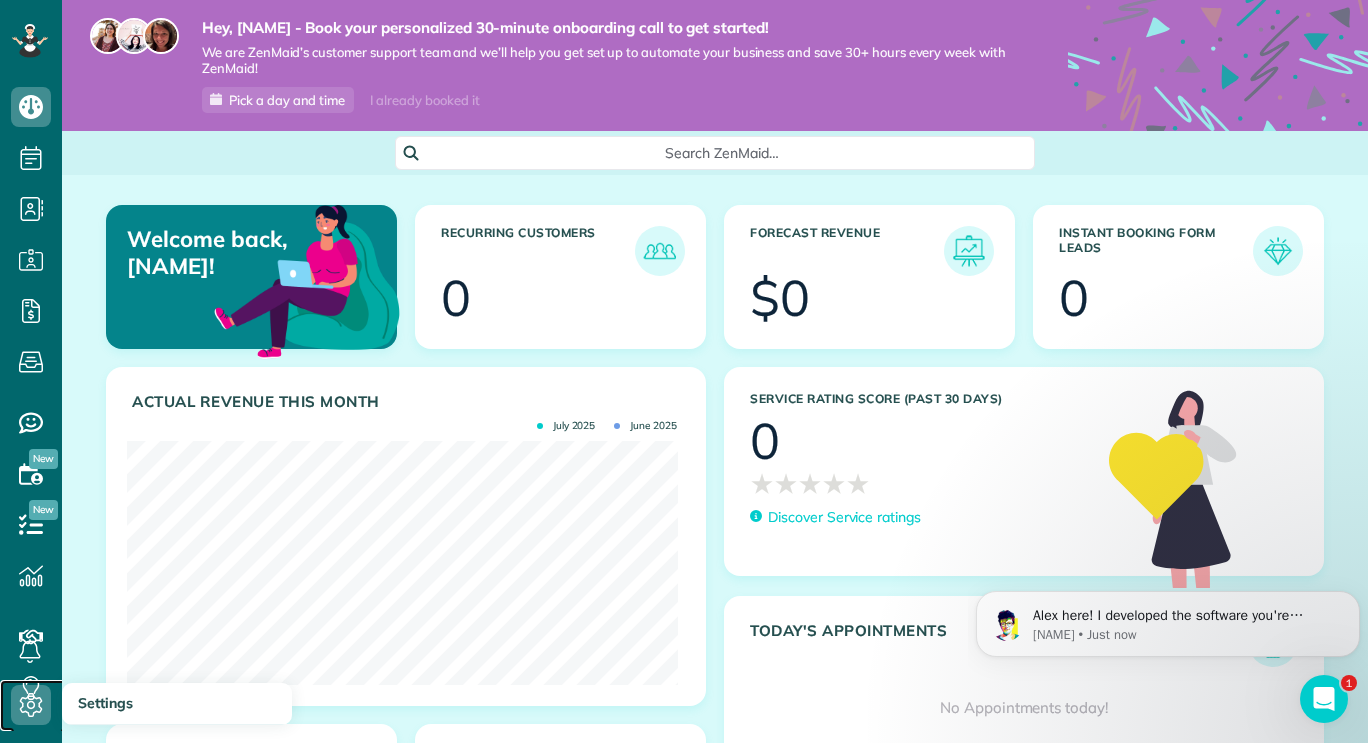 click 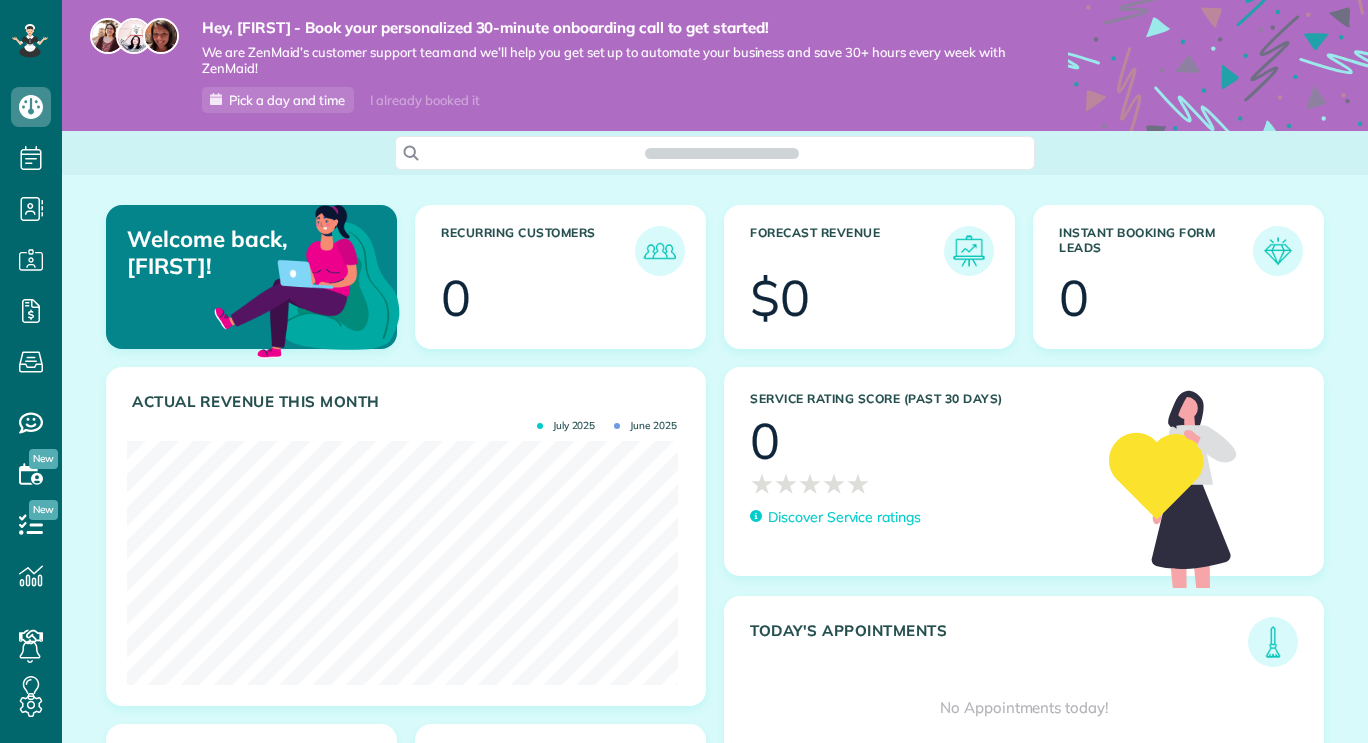 scroll, scrollTop: 0, scrollLeft: 0, axis: both 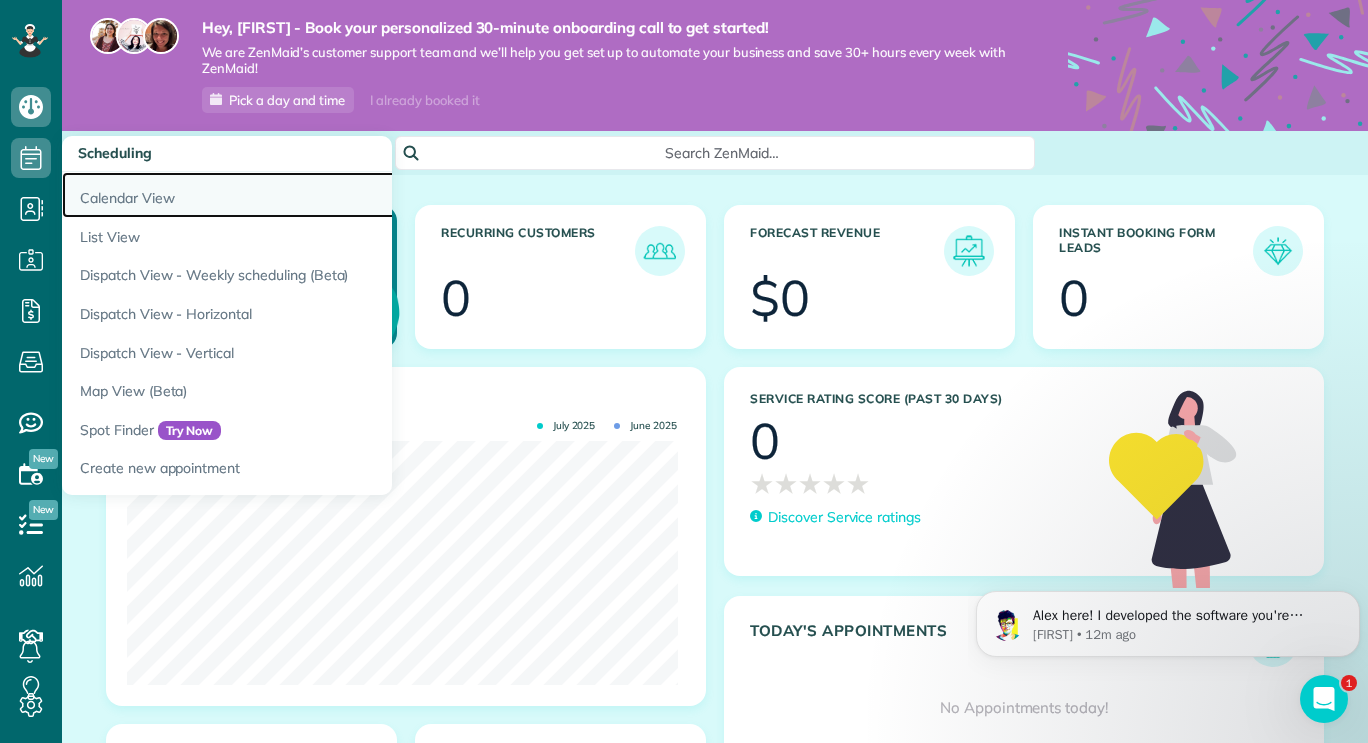 click on "Calendar View" at bounding box center [312, 195] 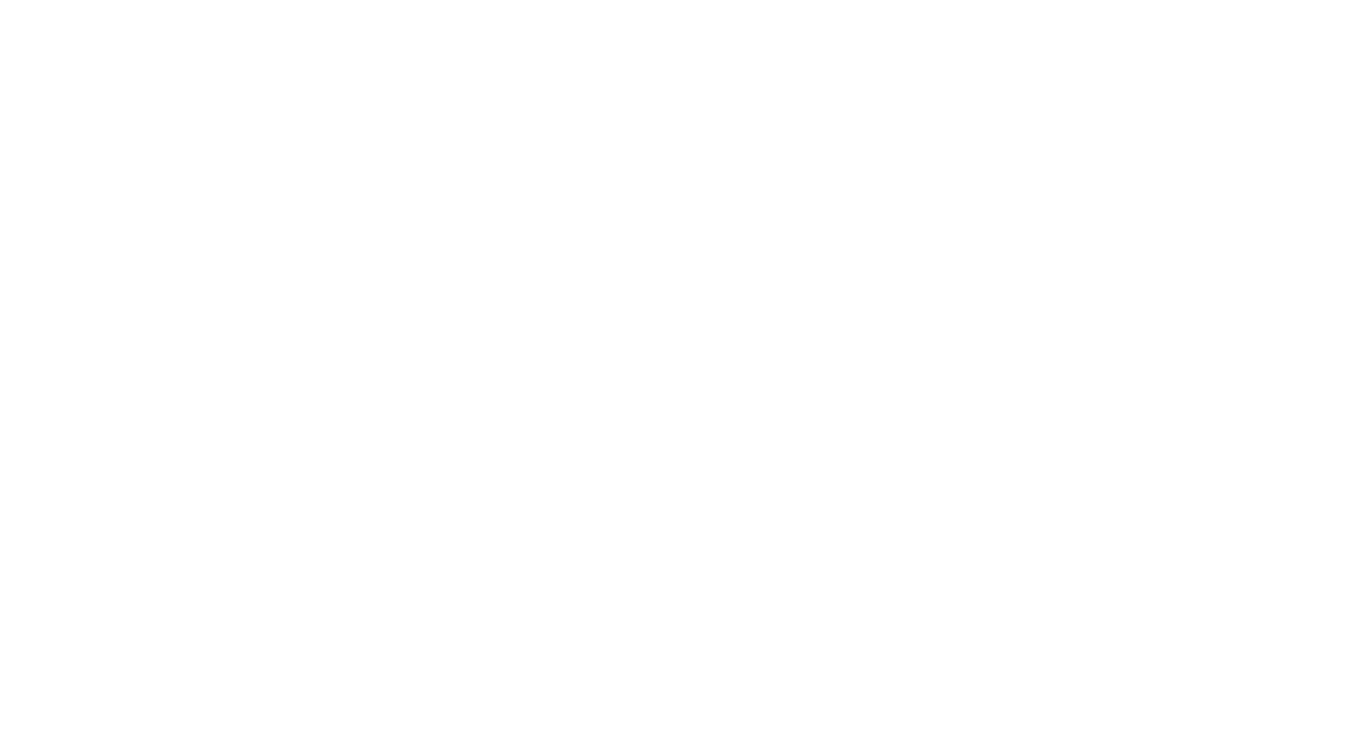 scroll, scrollTop: 0, scrollLeft: 0, axis: both 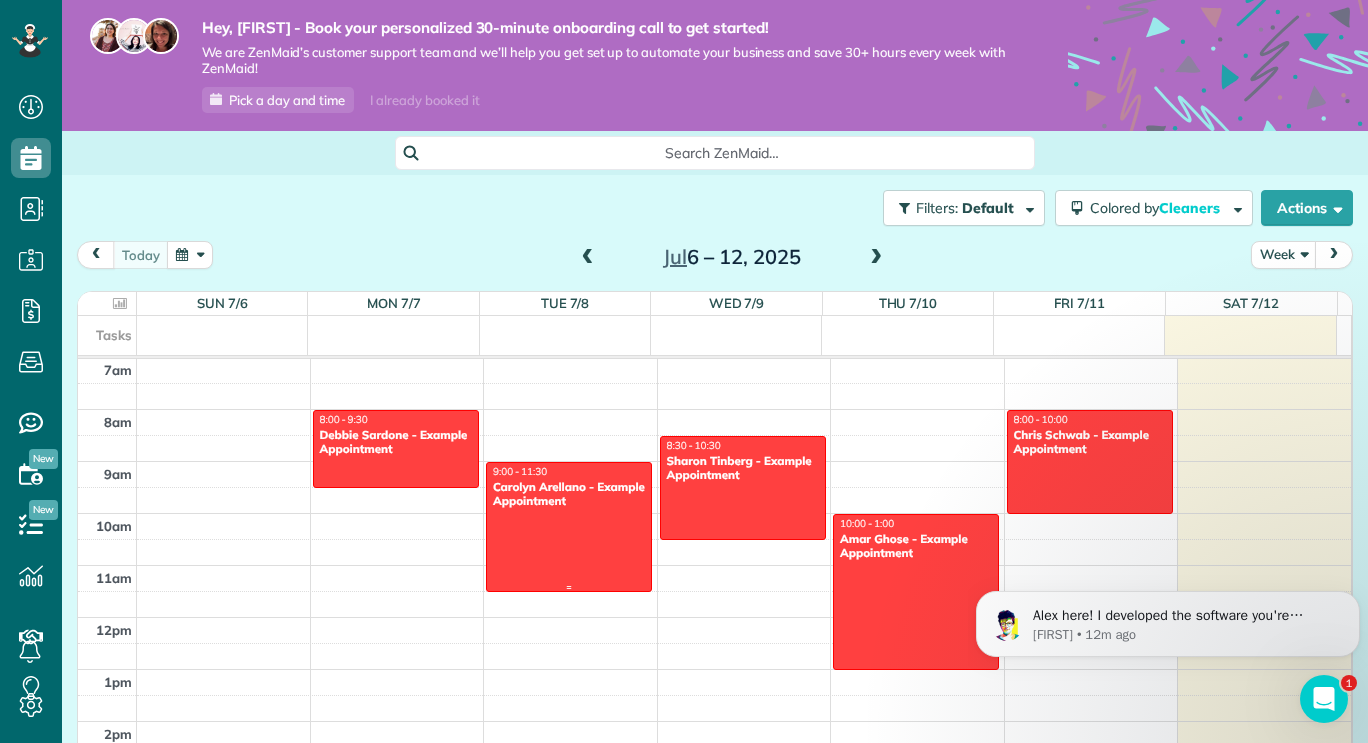 click at bounding box center (569, 527) 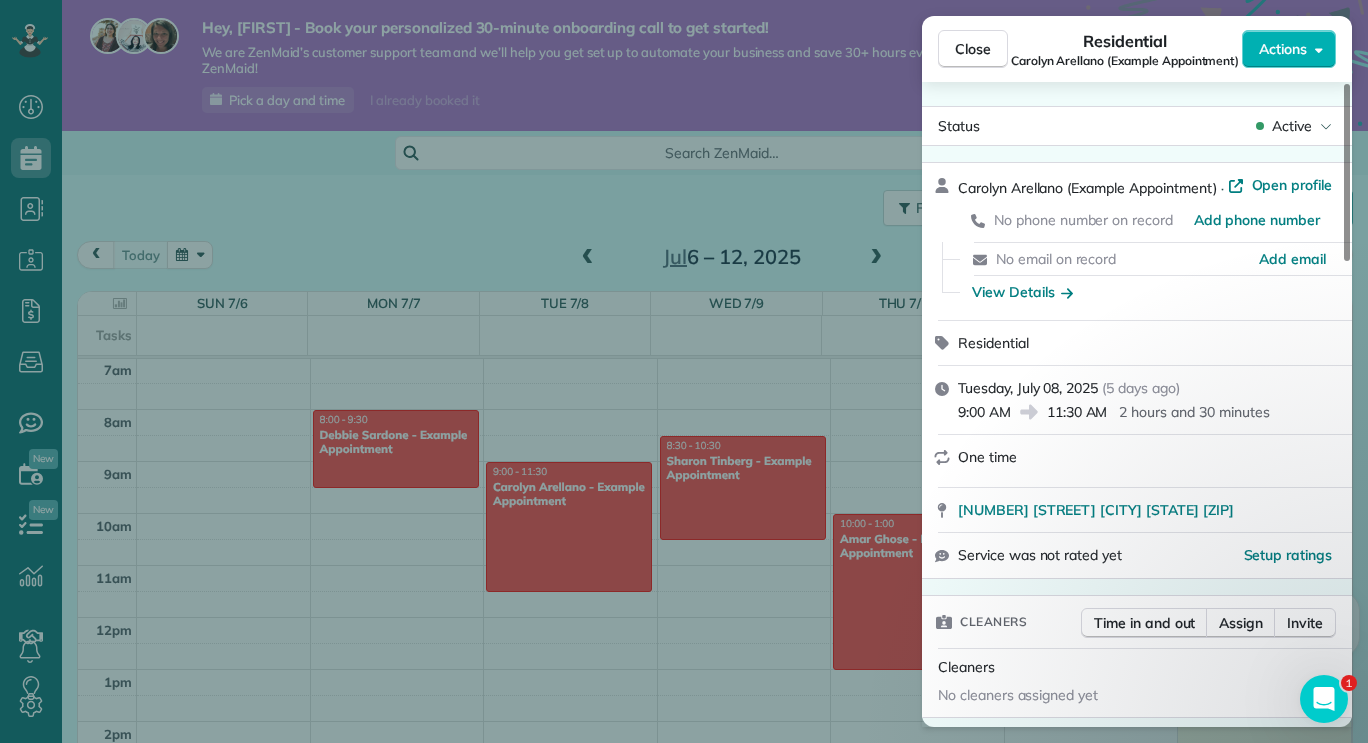 click on "Close Residential Carolyn Arellano (Example Appointment) Actions Status Active Carolyn Arellano (Example Appointment) · Open profile No phone number on record Add phone number No email on record Add email View Details Residential Tuesday, July 08, 2025 ( 5 days ago ) 9:00 AM 11:30 AM 2 hours and 30 minutes One time 8970 Bolsa Avenue Westminster CA 92683 Service was not rated yet Setup ratings Cleaners Time in and out Assign Invite Cleaners No cleaners assigned yet Checklist Try Now Keep this appointment up to your standards. Stay on top of every detail, keep your cleaners organised, and your client happy. Assign a checklist Watch a 5 min demo Billing Billing actions Price $0.00 Overcharge $0.00 Discount $0.00 Coupon discount - Primary tax - Secondary tax - Total appointment price $0.00 Tips collected New feature! $0.00 Mark as paid Total including tip $0.00 Get paid online in no-time! Send an invoice and reward your cleaners with tips Charge customer credit card Appointment custom fields Work items Notes 1 0" at bounding box center (684, 371) 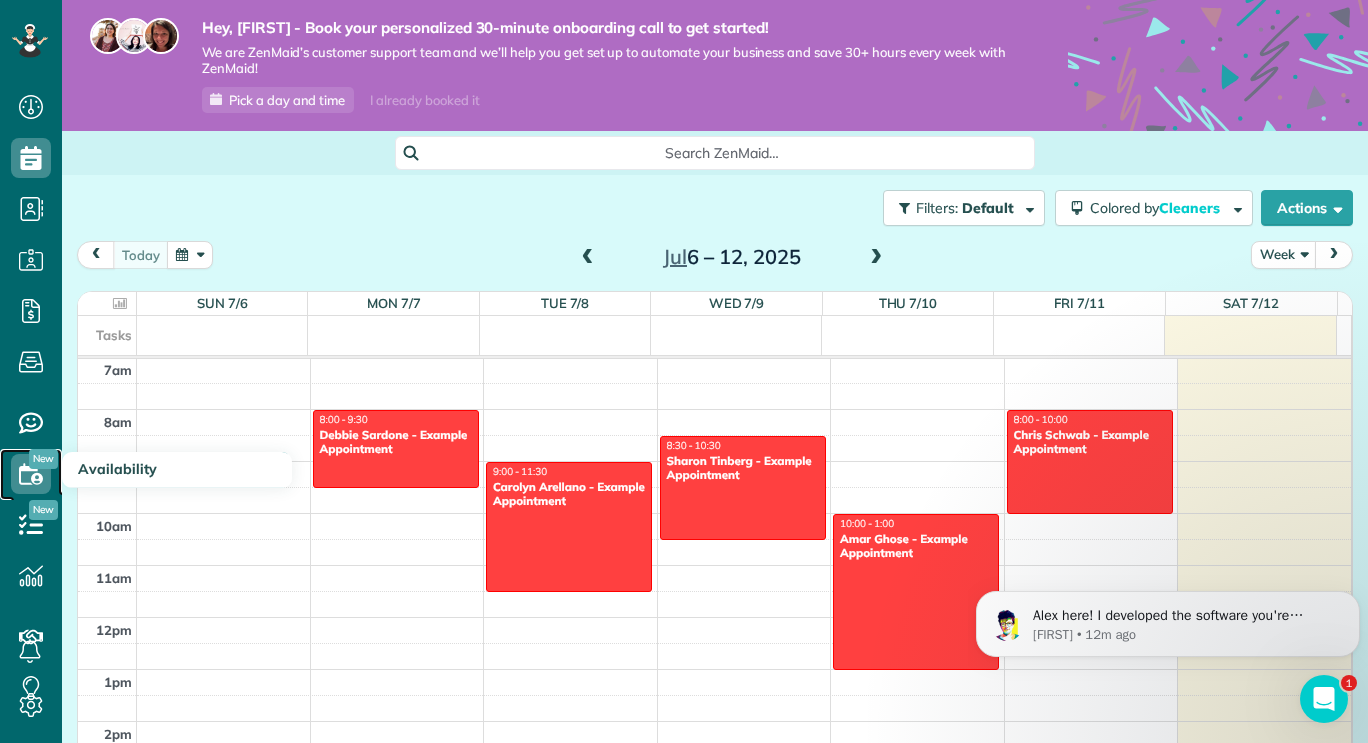 click 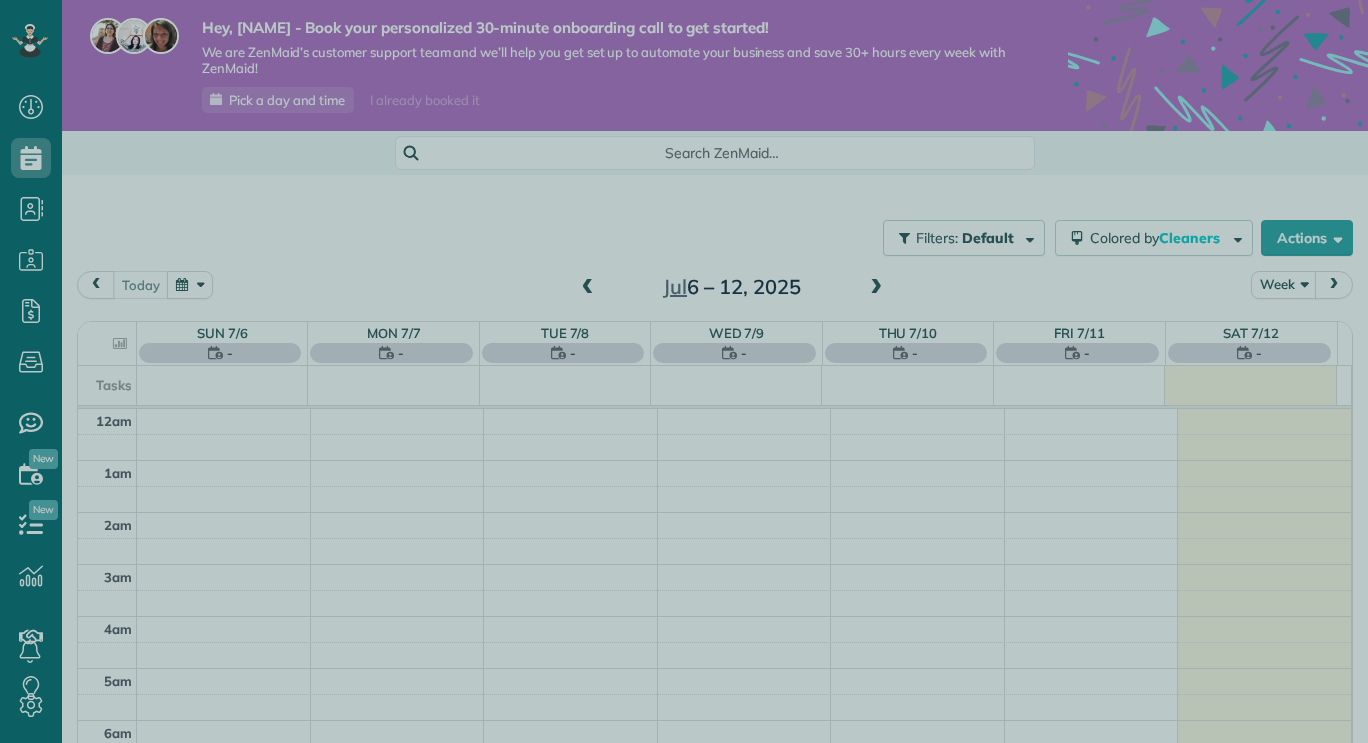 scroll, scrollTop: 0, scrollLeft: 0, axis: both 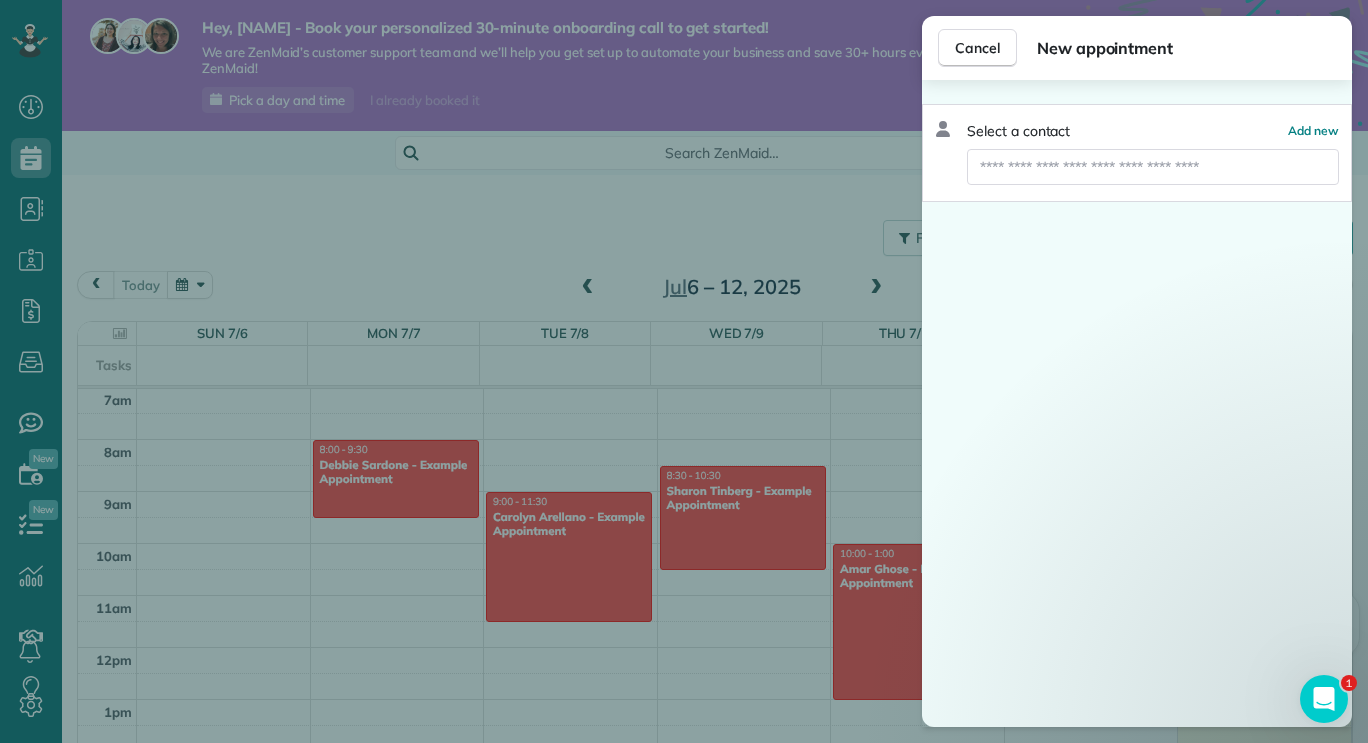 click at bounding box center (1153, 167) 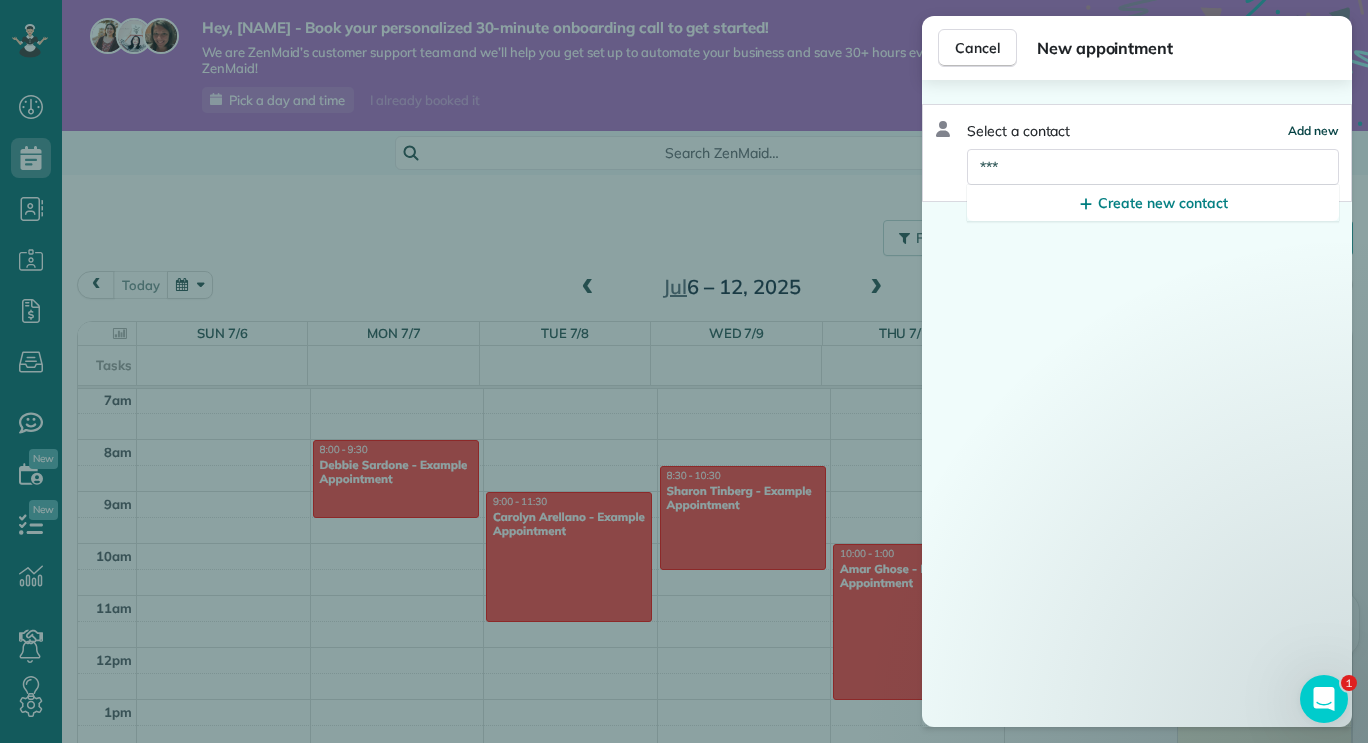 type on "***" 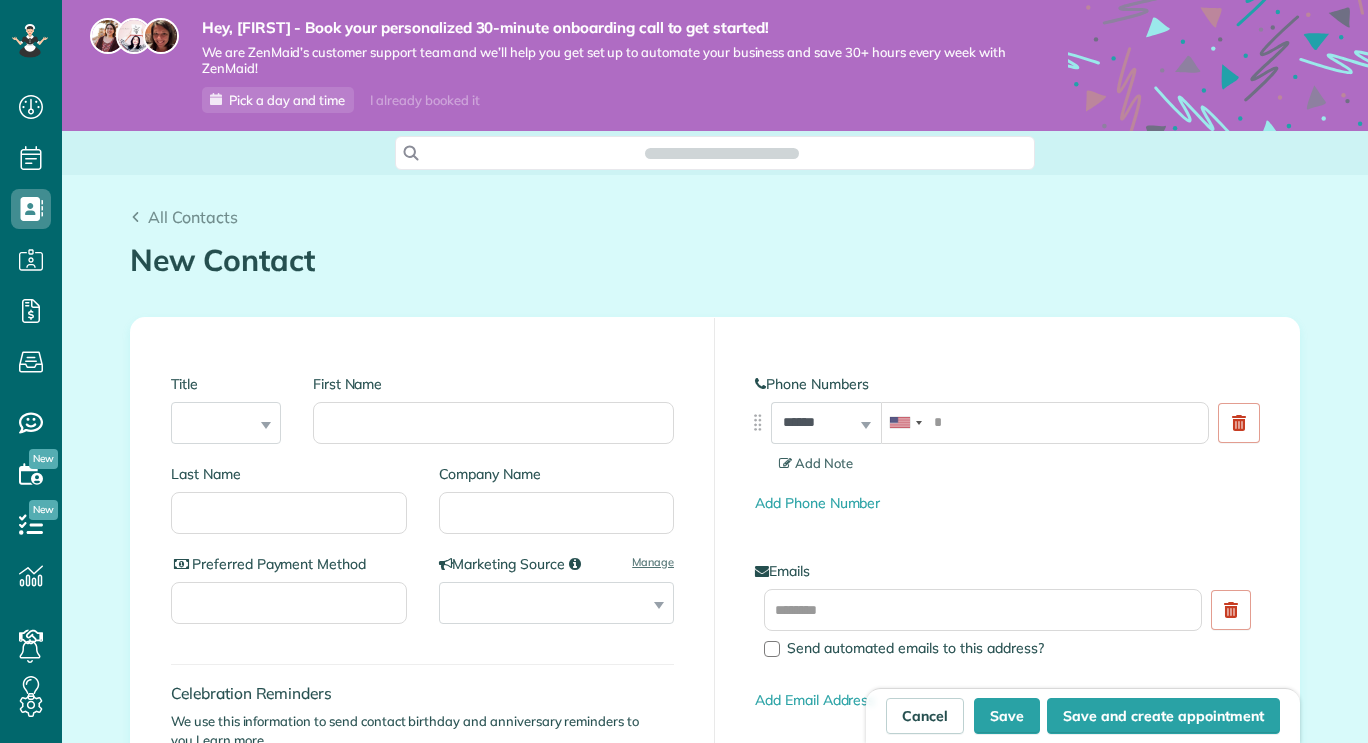 scroll, scrollTop: 0, scrollLeft: 0, axis: both 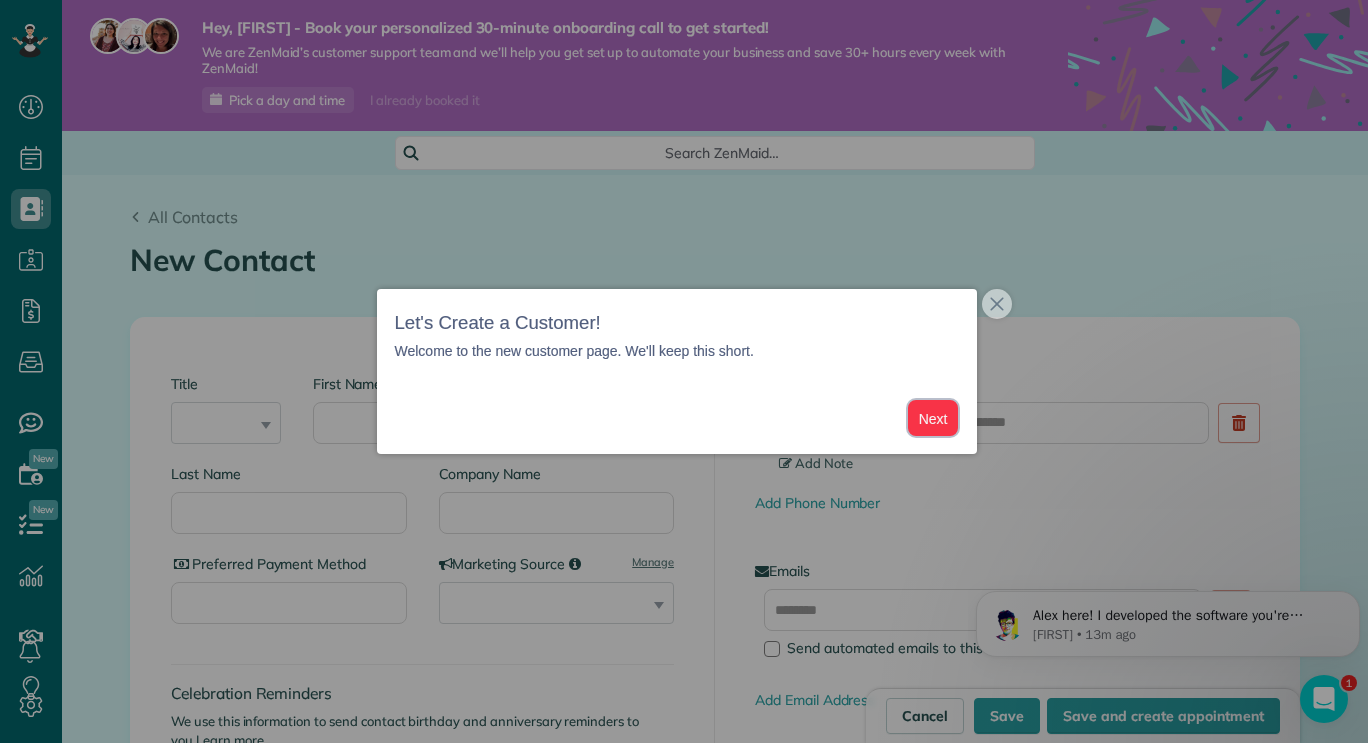 click on "Next" at bounding box center (933, 418) 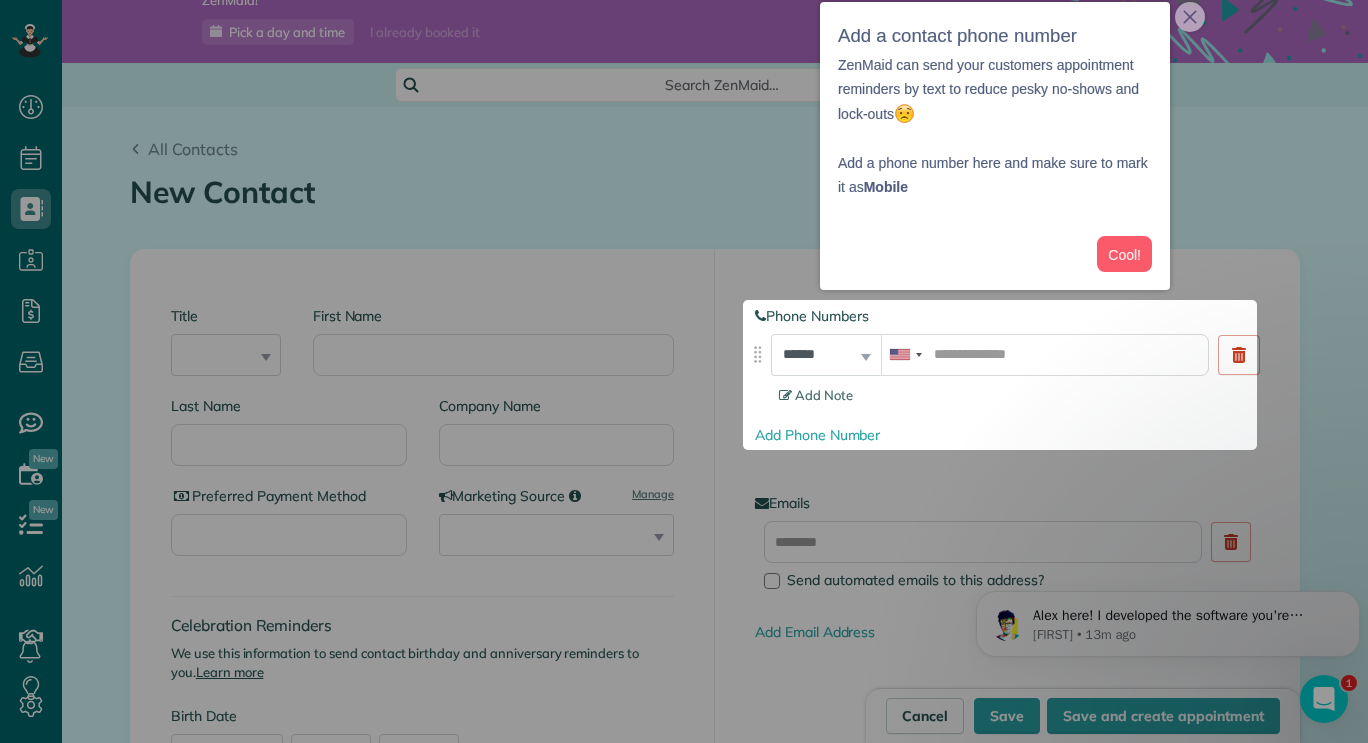 scroll, scrollTop: 71, scrollLeft: 0, axis: vertical 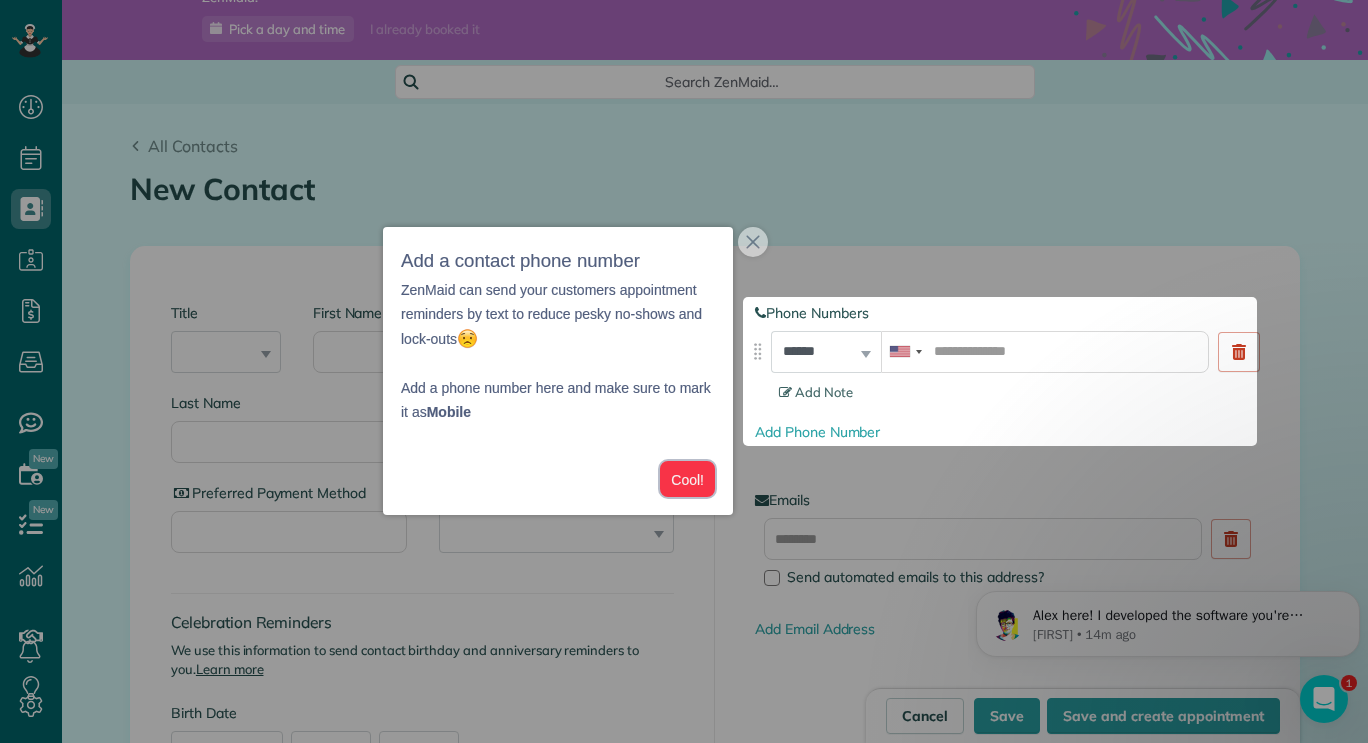 click on "Cool!" at bounding box center [687, 479] 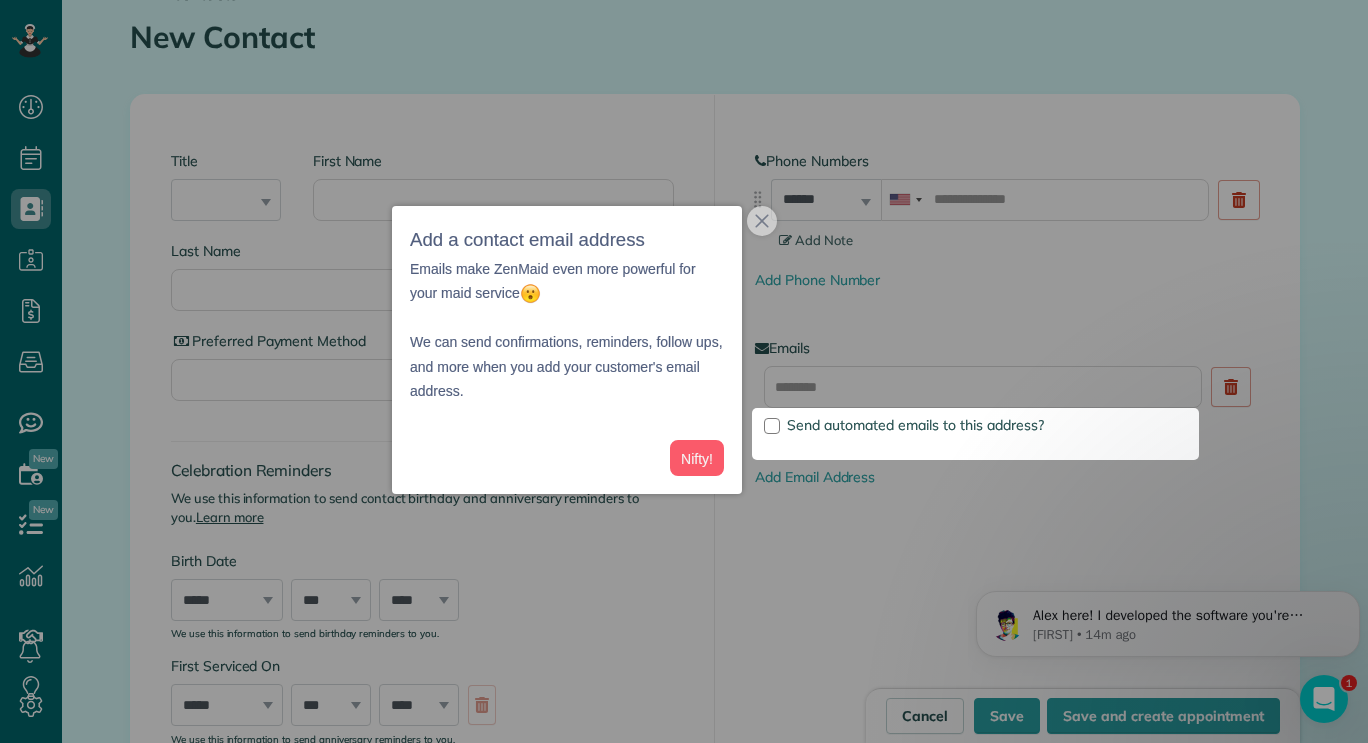 scroll, scrollTop: 238, scrollLeft: 0, axis: vertical 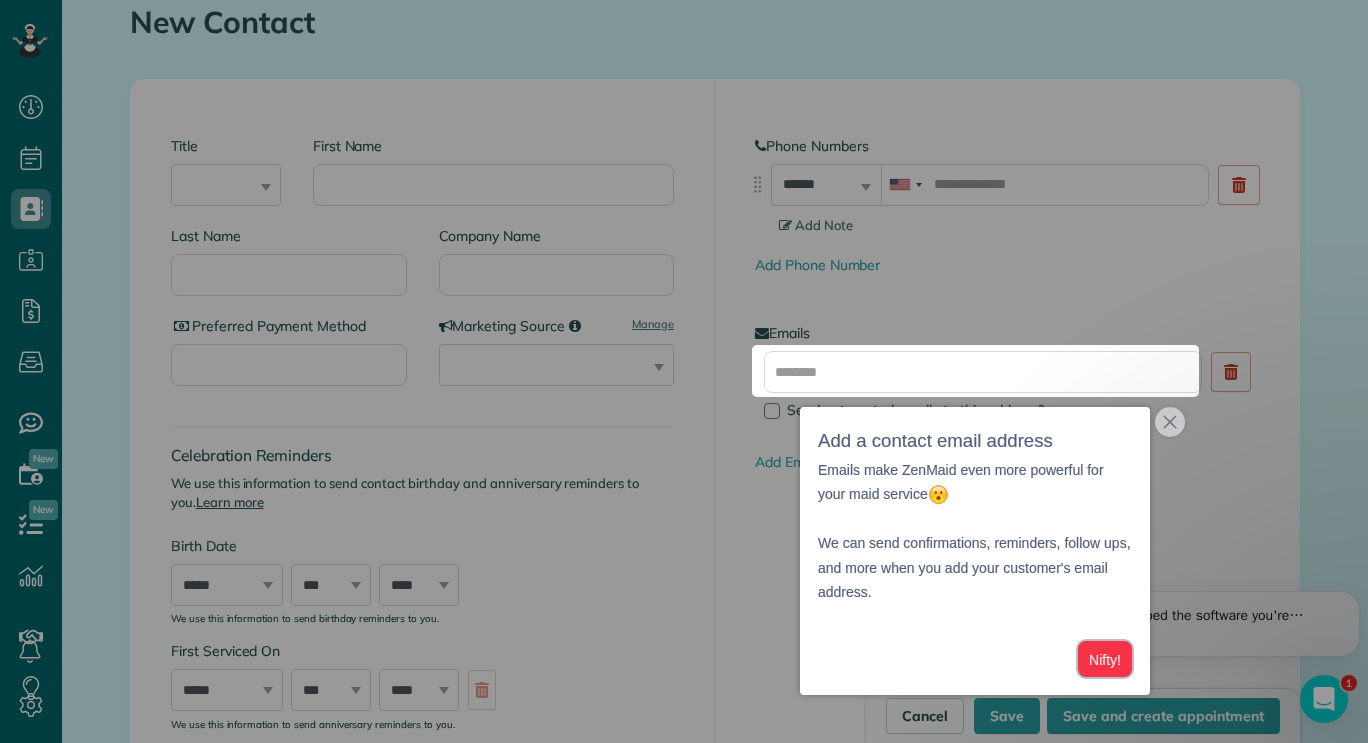 click on "Nifty!" at bounding box center [1105, 659] 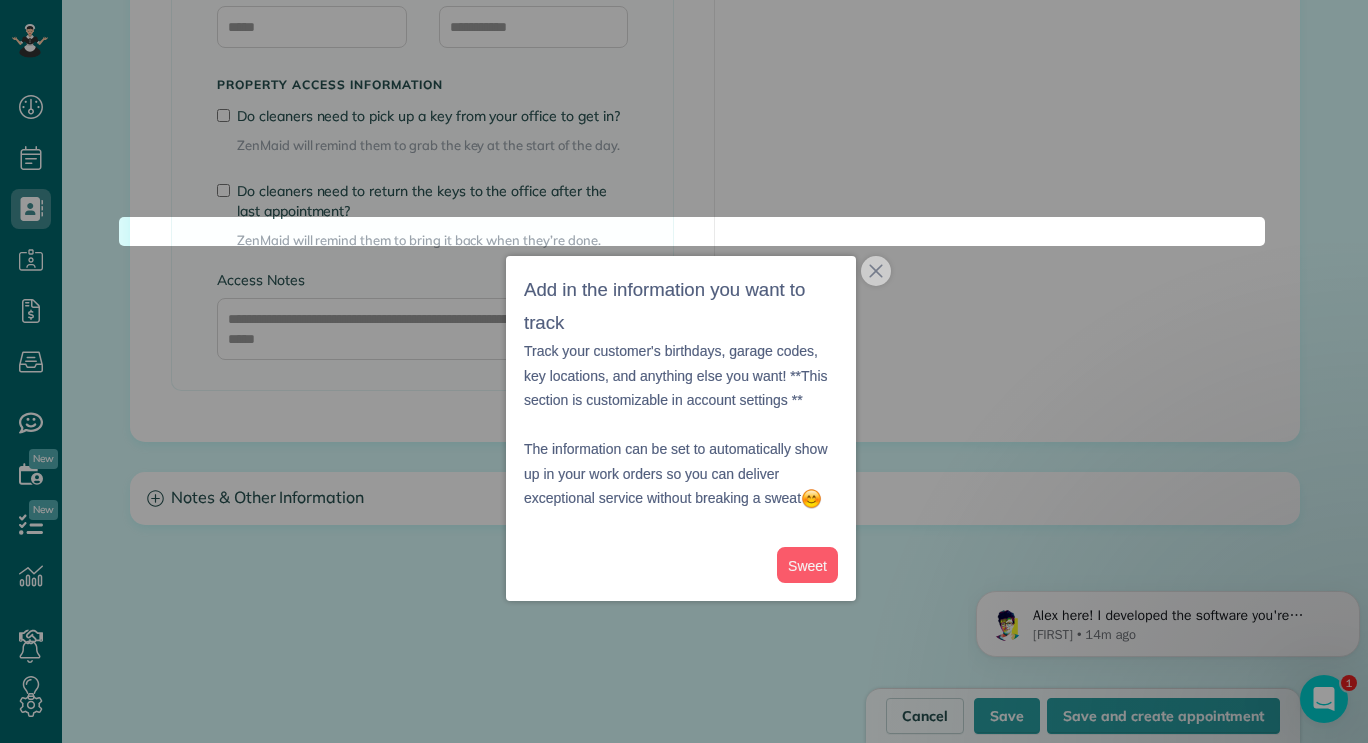 scroll, scrollTop: 1751, scrollLeft: 0, axis: vertical 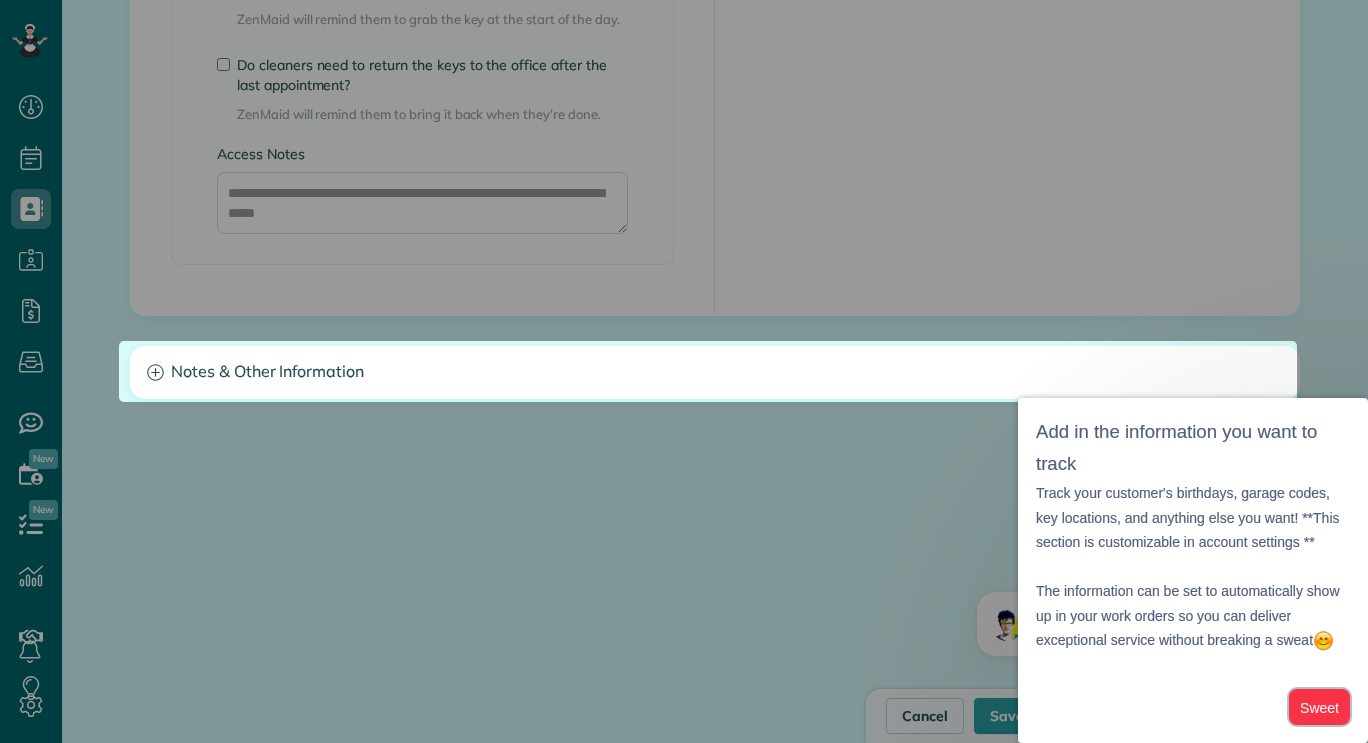 click on "Sweet" at bounding box center (1319, 707) 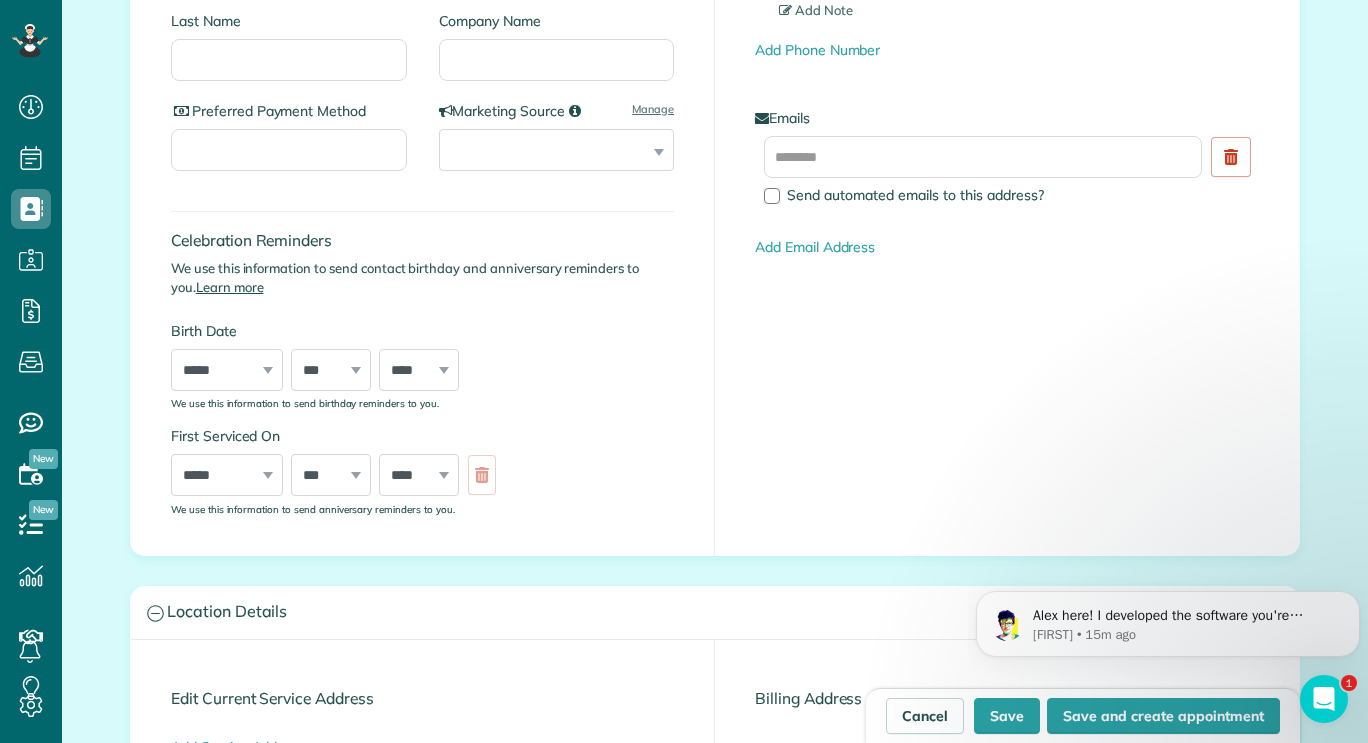 scroll, scrollTop: 450, scrollLeft: 0, axis: vertical 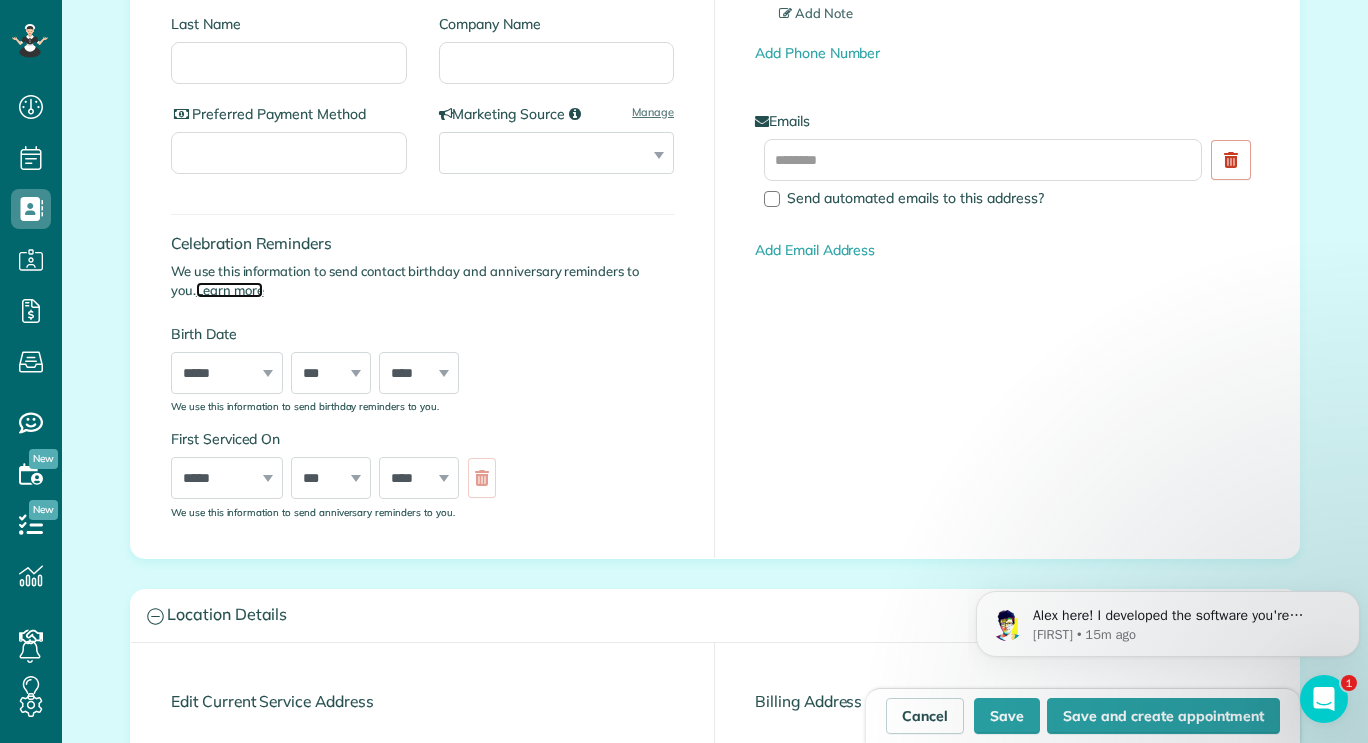 click on "Learn more" at bounding box center [230, 290] 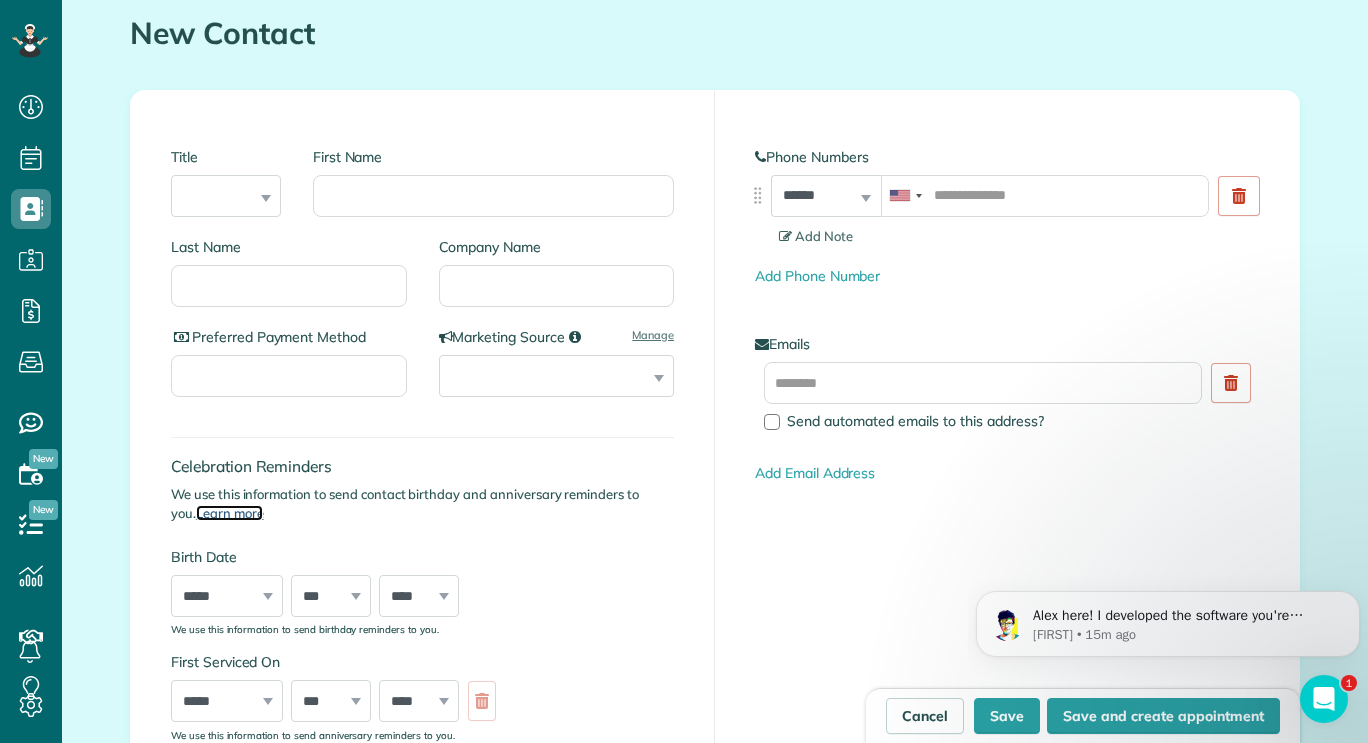 scroll, scrollTop: 205, scrollLeft: 0, axis: vertical 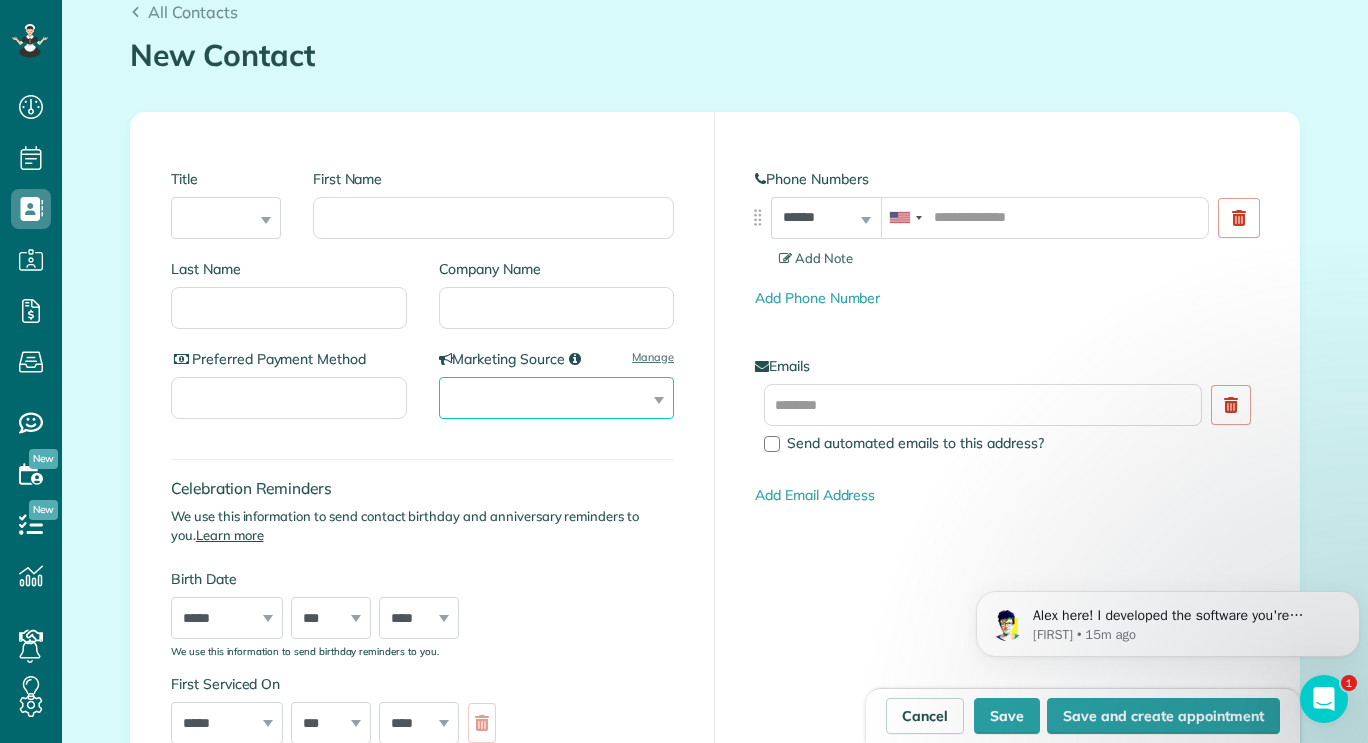 click on "**********" at bounding box center (557, 398) 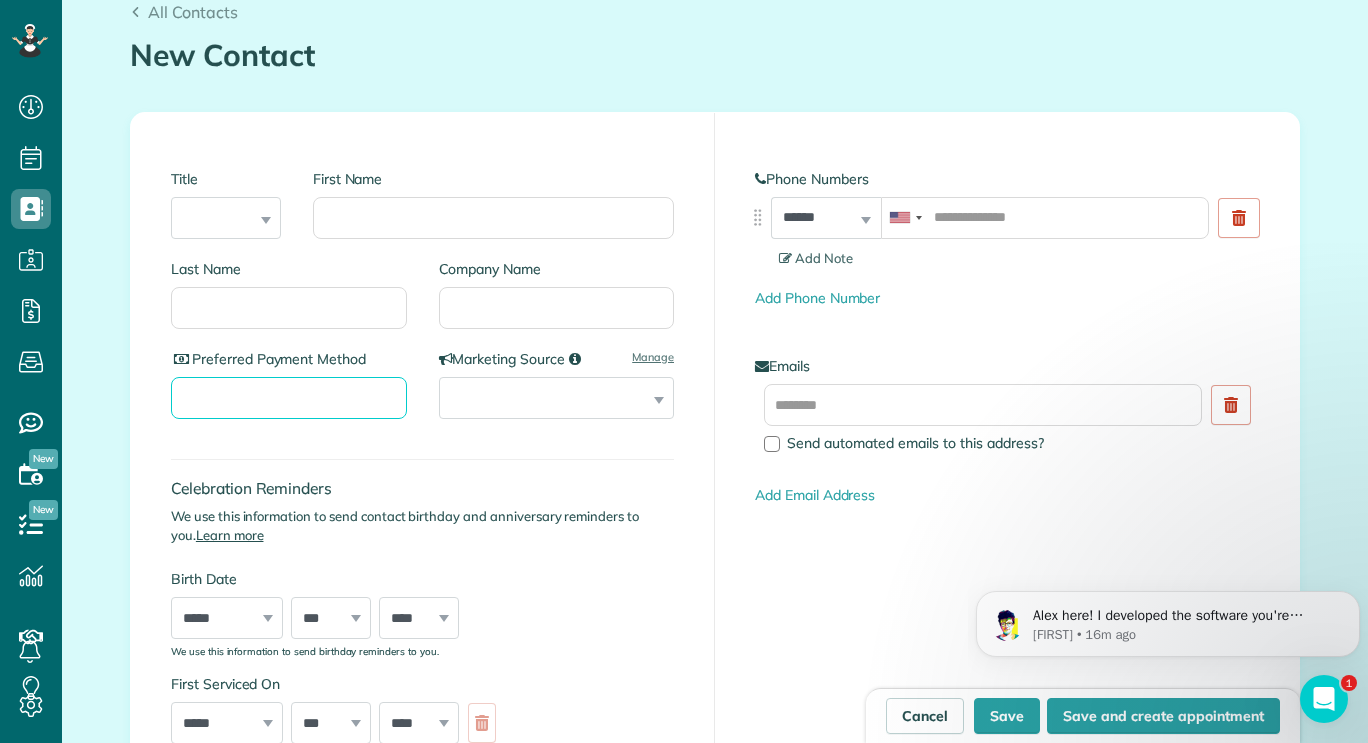 click on "Preferred Payment Method" at bounding box center [289, 398] 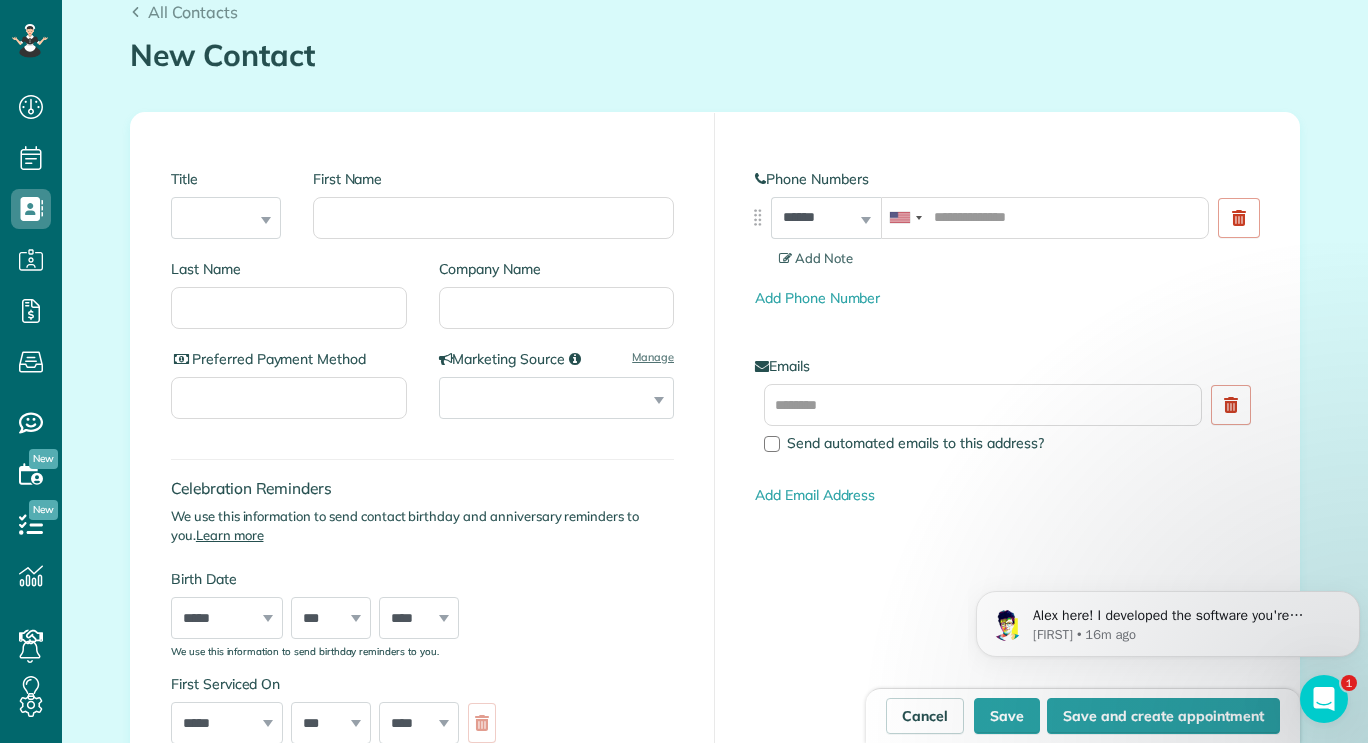 click at bounding box center [181, 359] 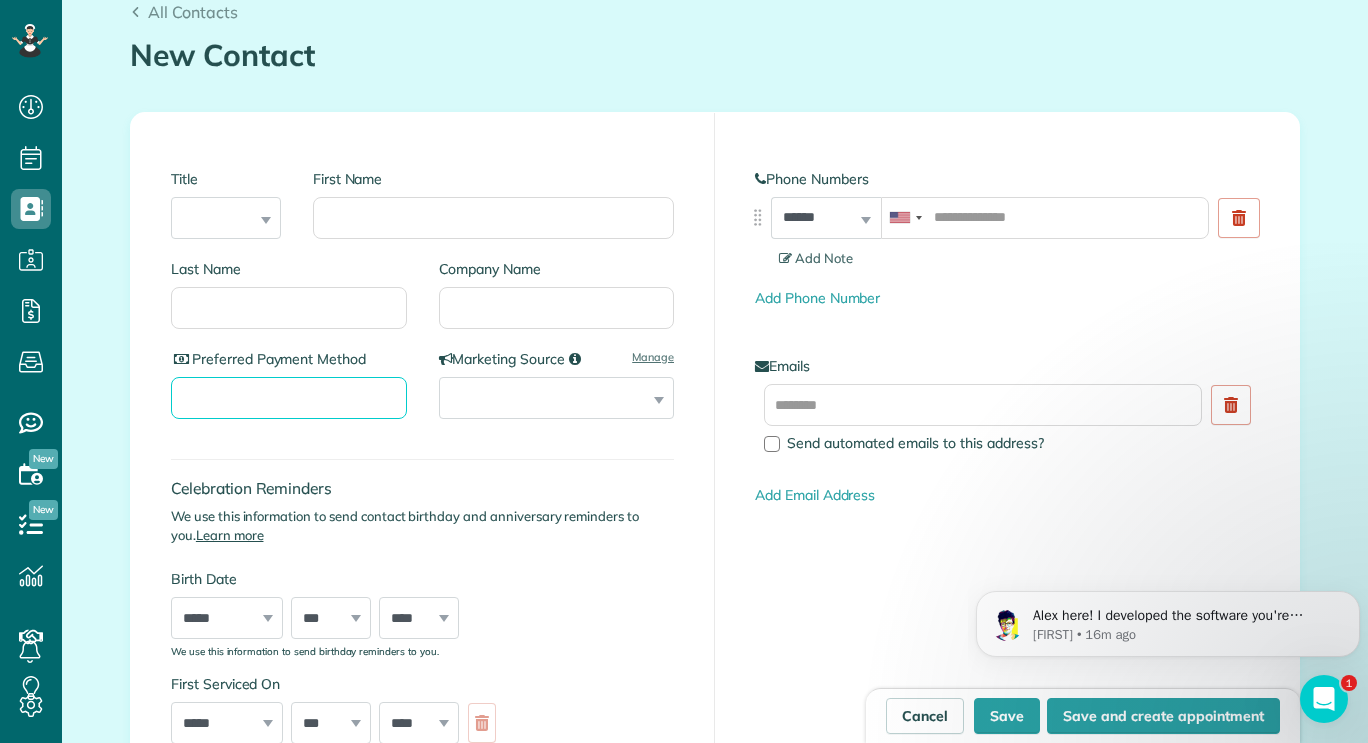 click on "Preferred Payment Method" at bounding box center [289, 398] 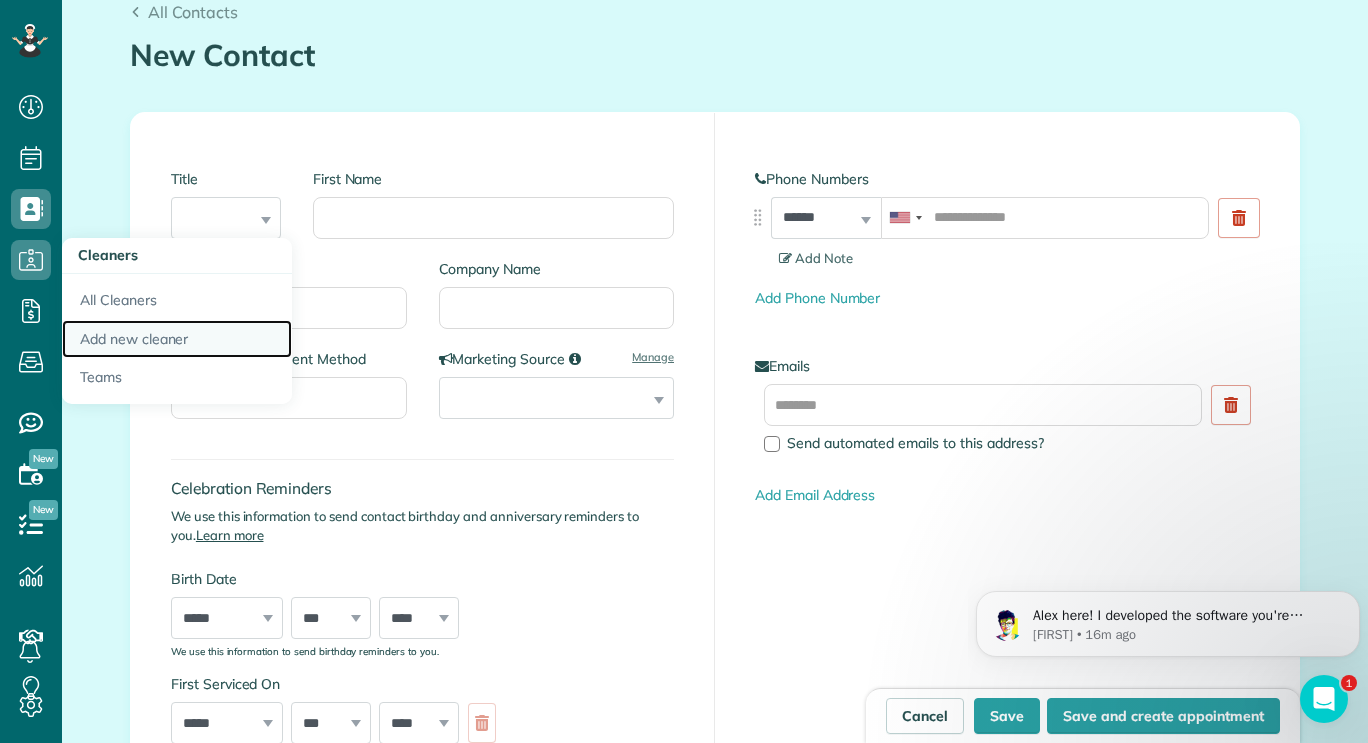 click on "Add new cleaner" at bounding box center (177, 339) 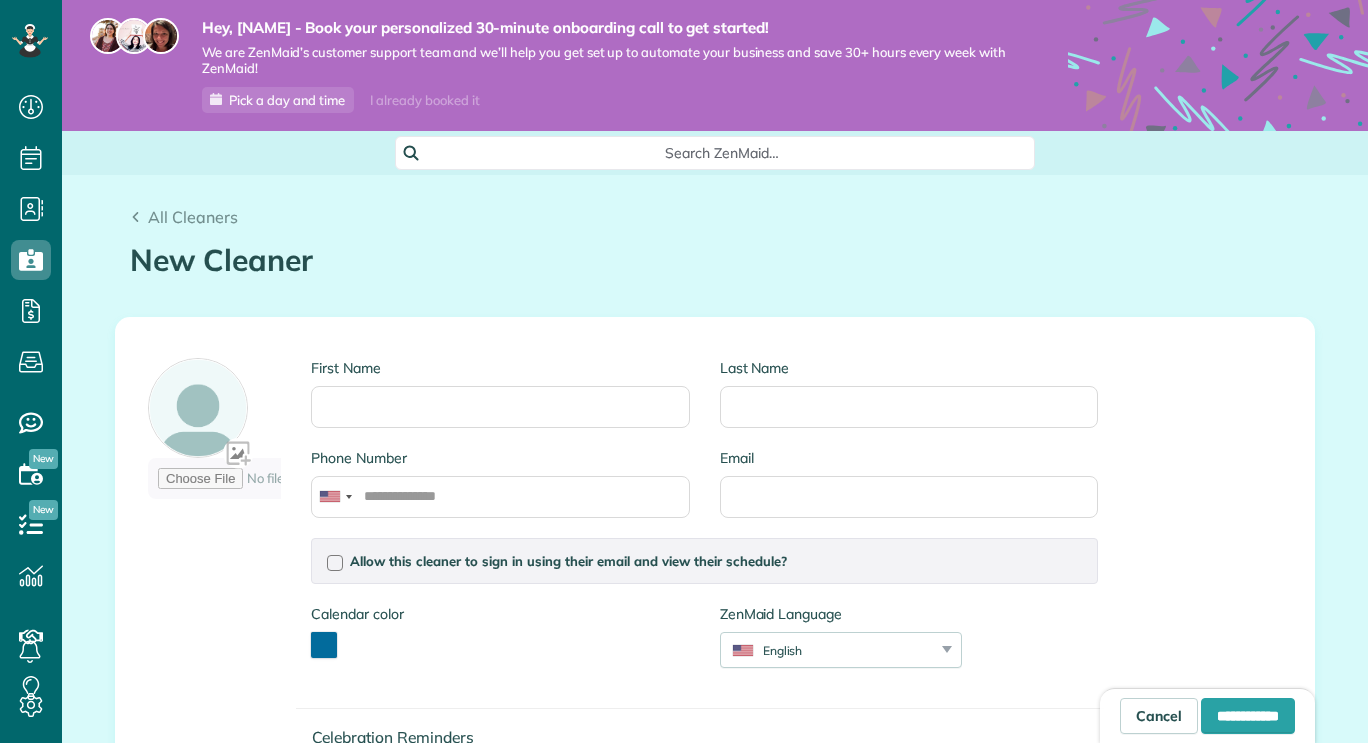 scroll, scrollTop: 0, scrollLeft: 0, axis: both 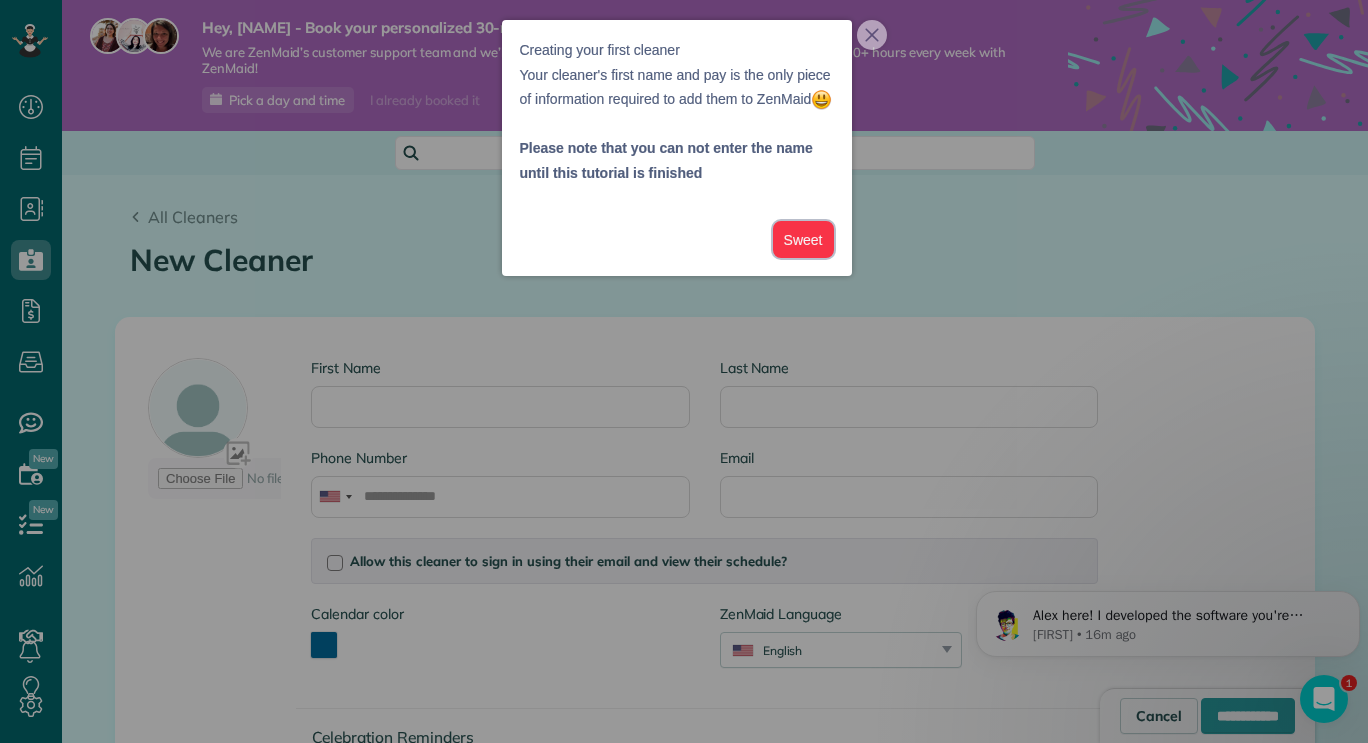 click on "Sweet" at bounding box center (803, 239) 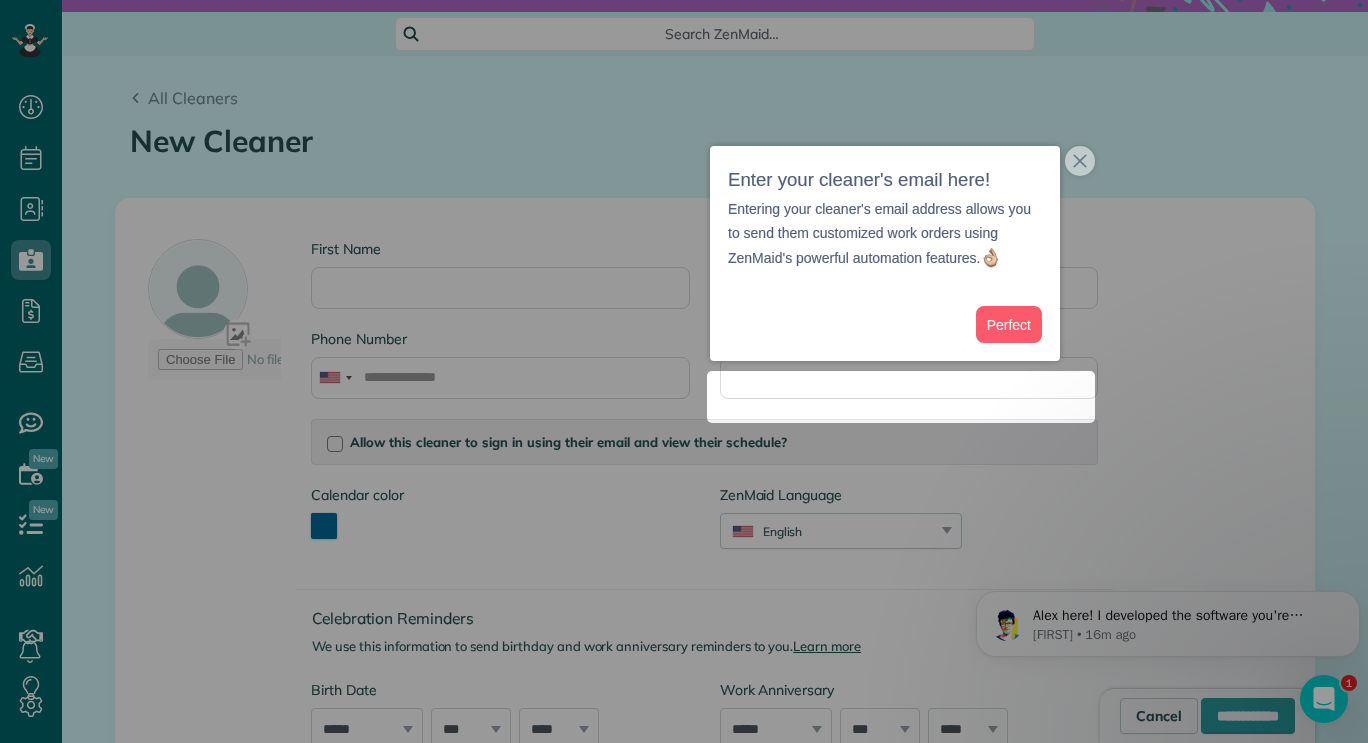 scroll, scrollTop: 125, scrollLeft: 0, axis: vertical 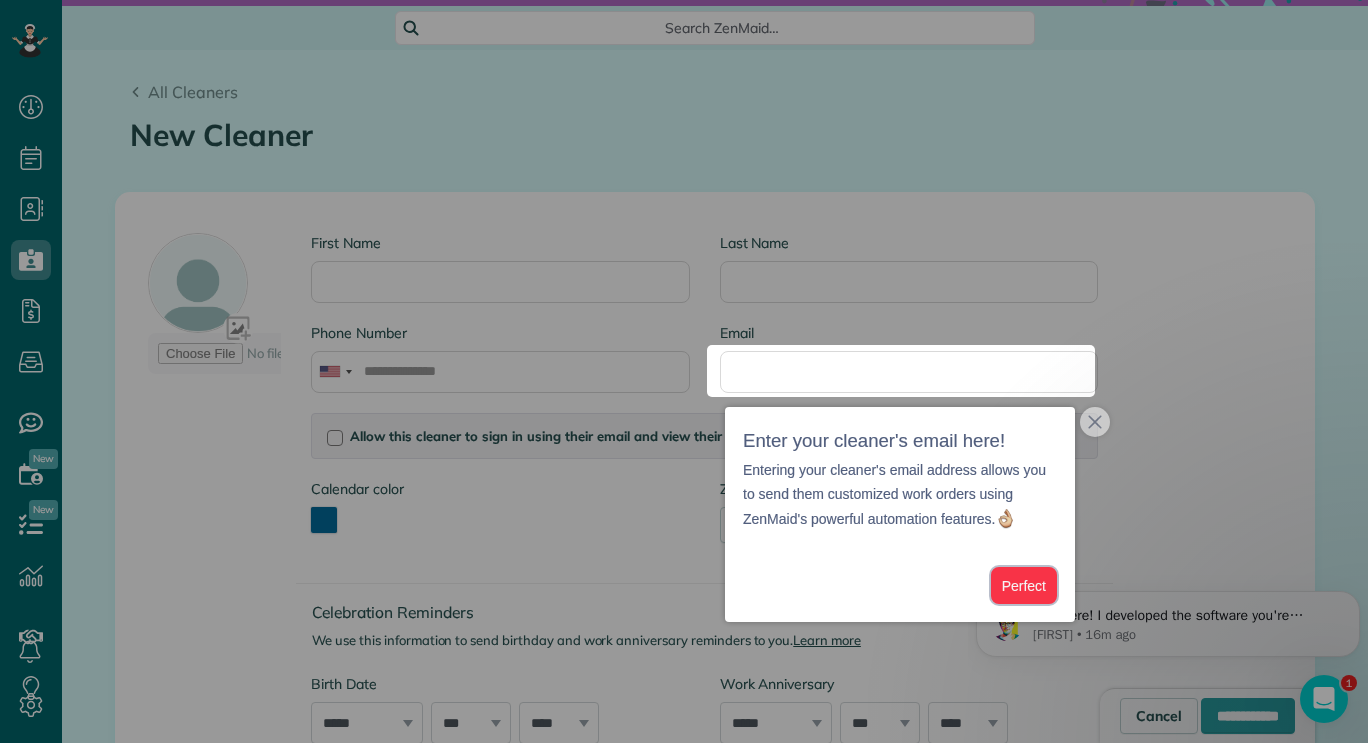 click on "Perfect" at bounding box center (1024, 585) 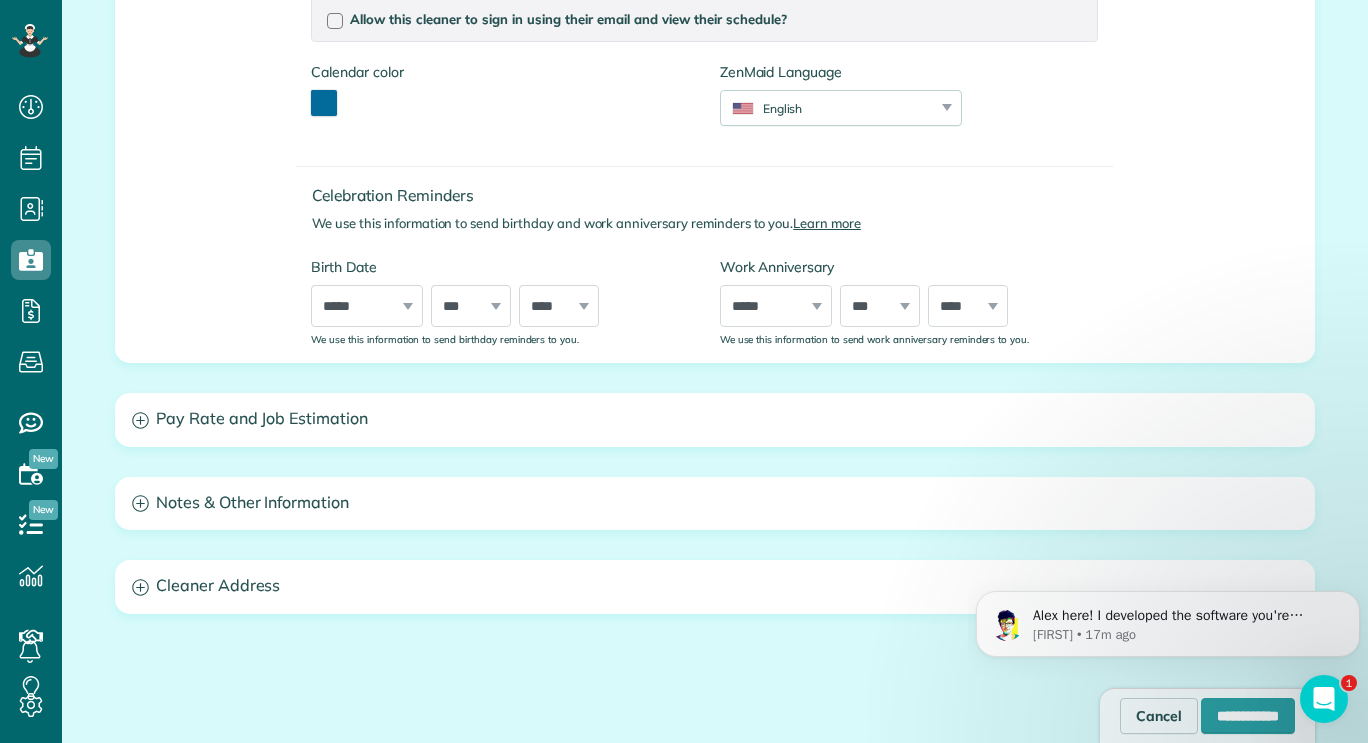 scroll, scrollTop: 533, scrollLeft: 0, axis: vertical 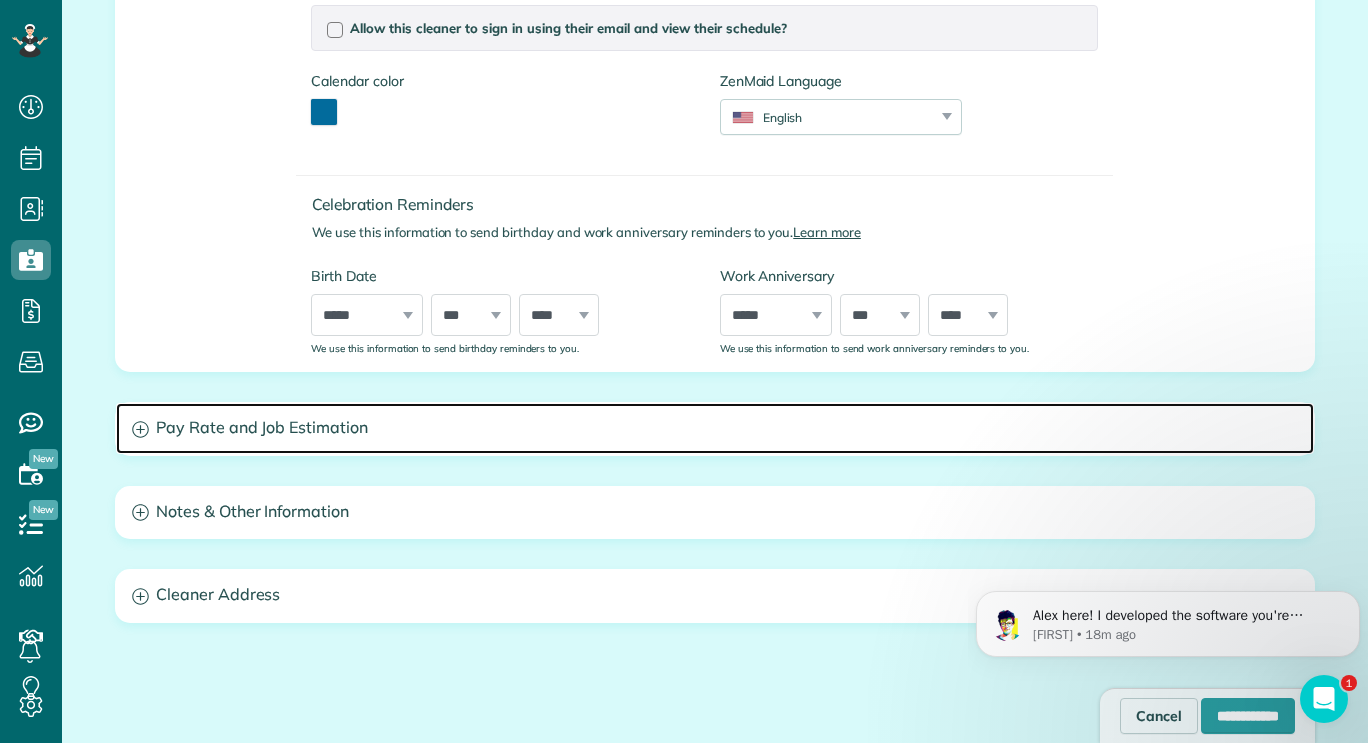 click on "Pay Rate and Job Estimation" at bounding box center [715, 428] 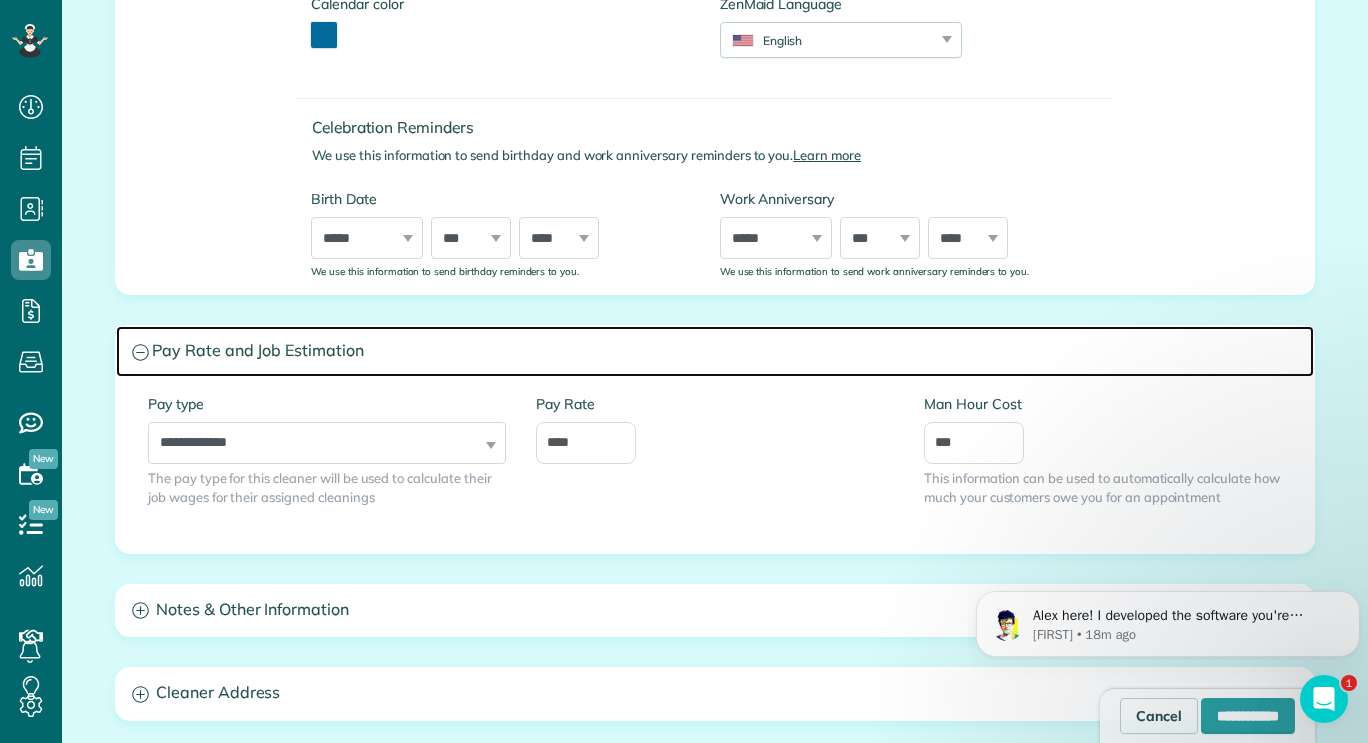 scroll, scrollTop: 609, scrollLeft: 0, axis: vertical 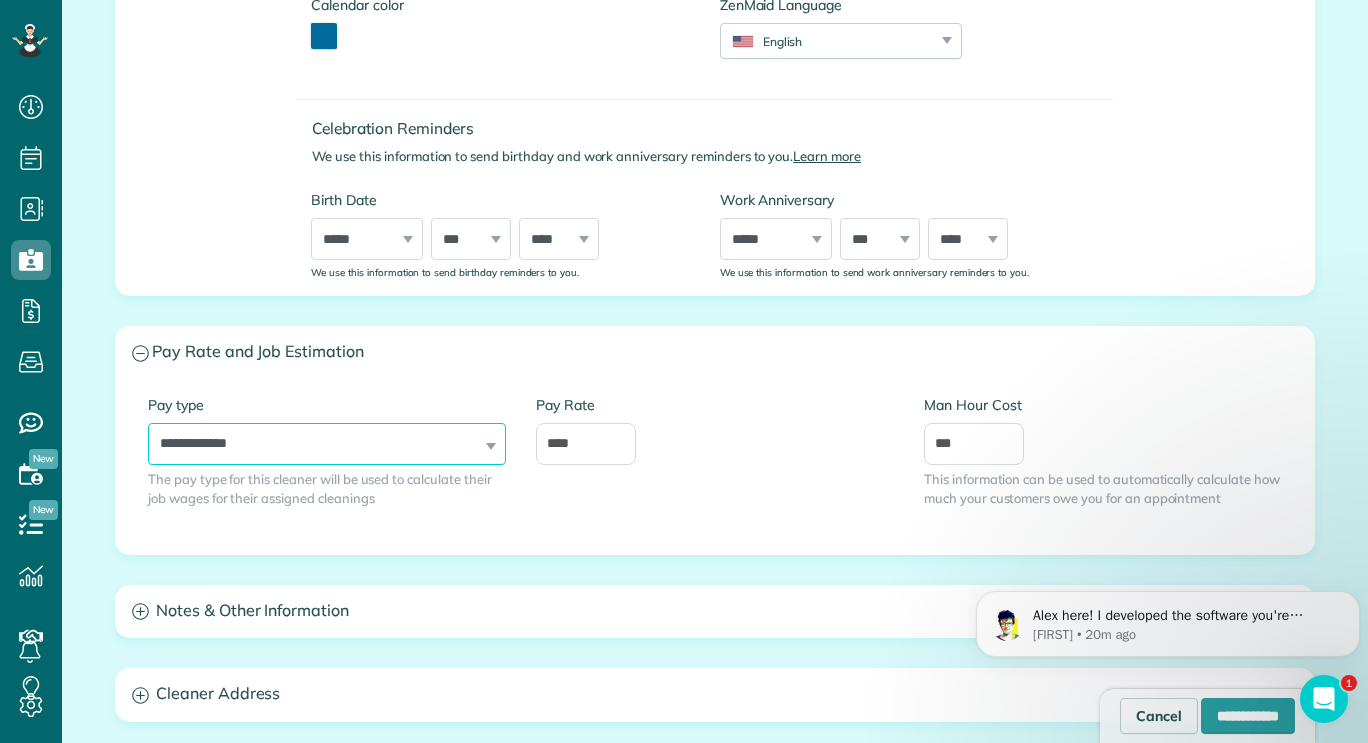 click on "**********" at bounding box center [327, 444] 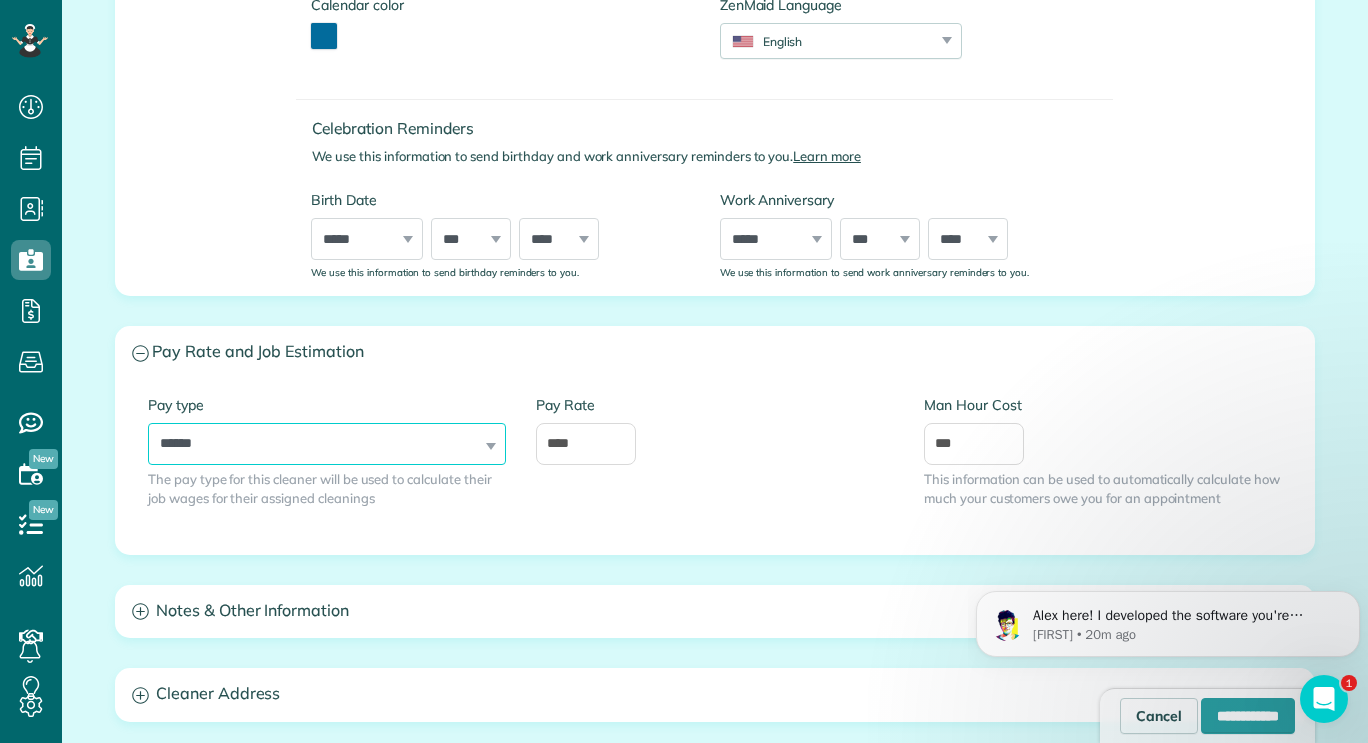 click on "**********" at bounding box center [327, 444] 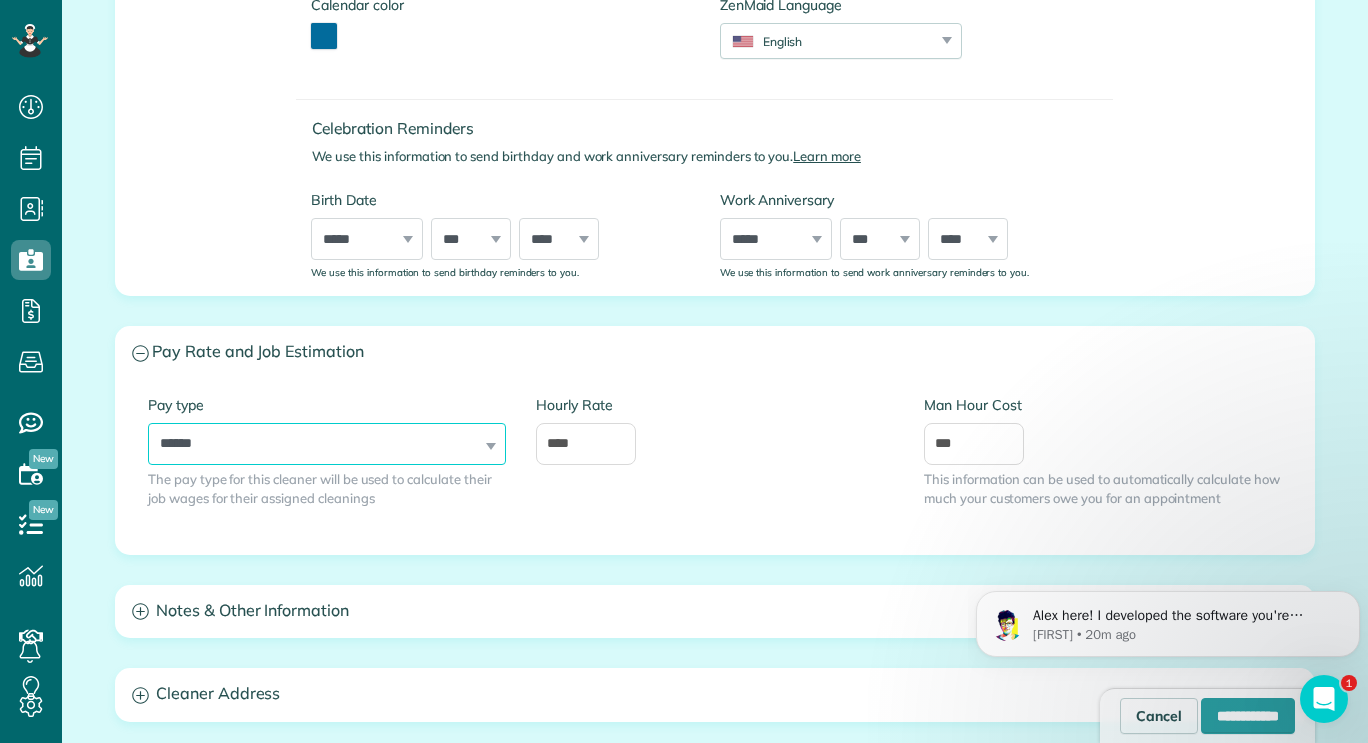 click on "**********" at bounding box center [327, 444] 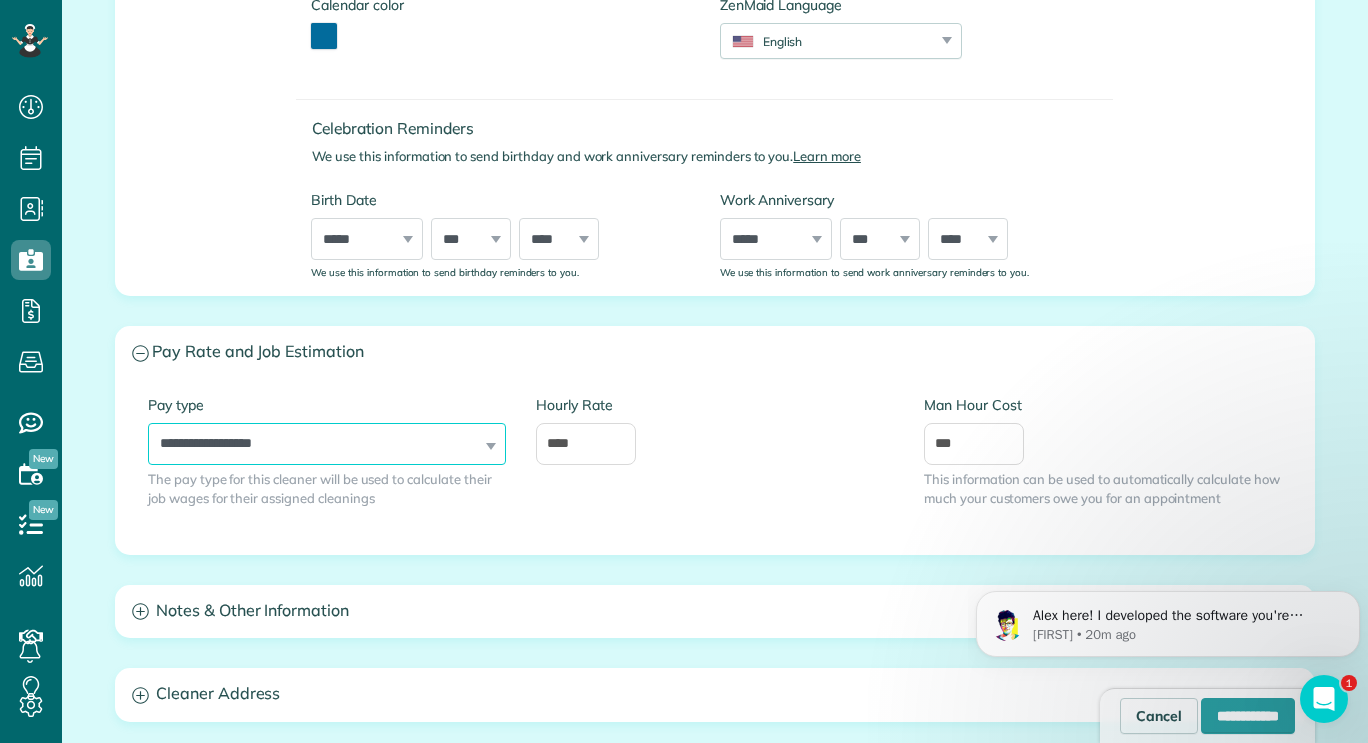 click on "**********" at bounding box center [327, 444] 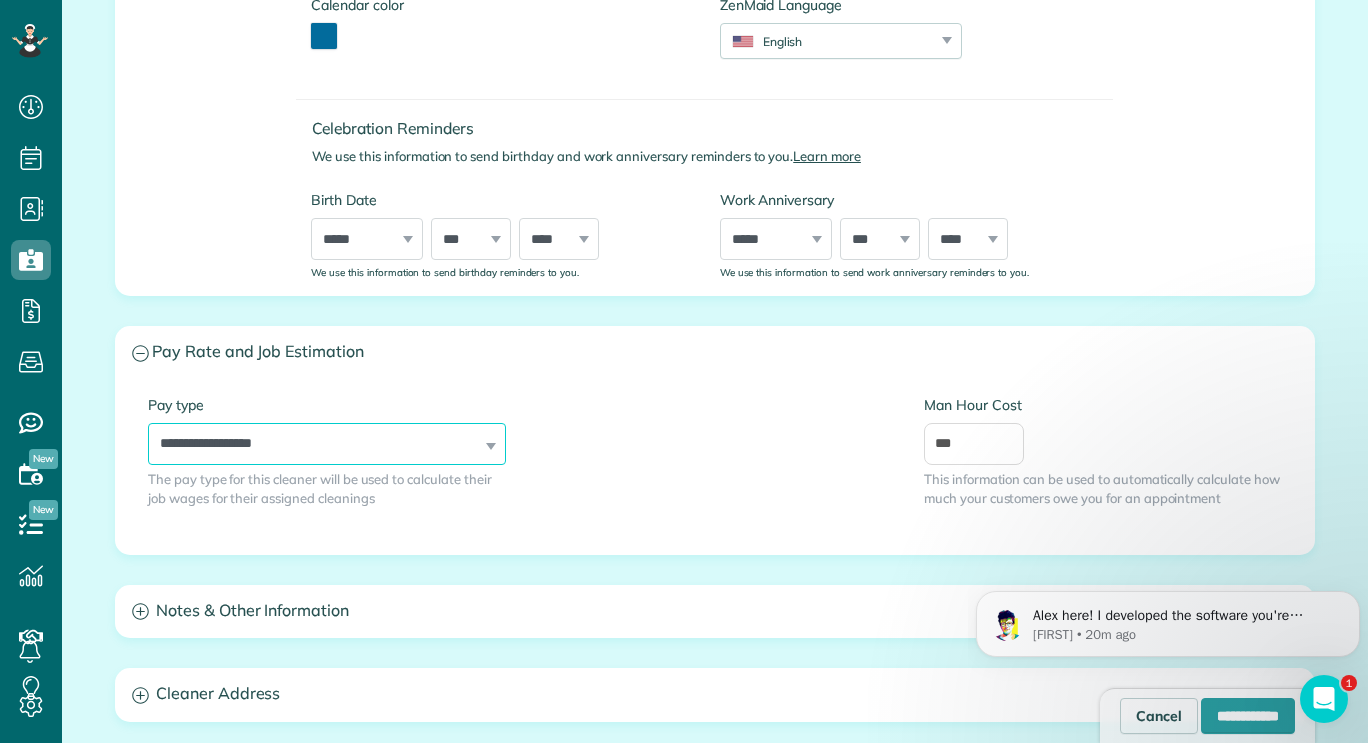 click on "**********" at bounding box center (327, 444) 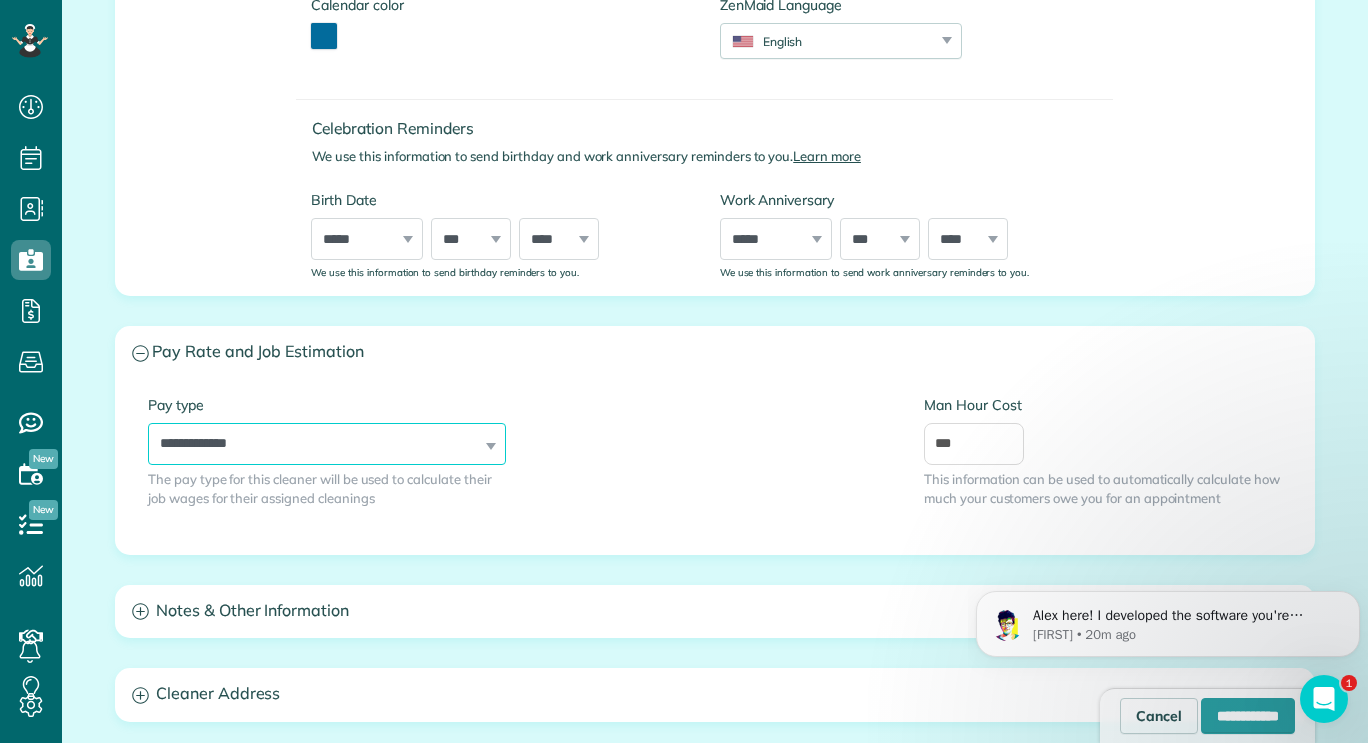 click on "**********" at bounding box center (327, 444) 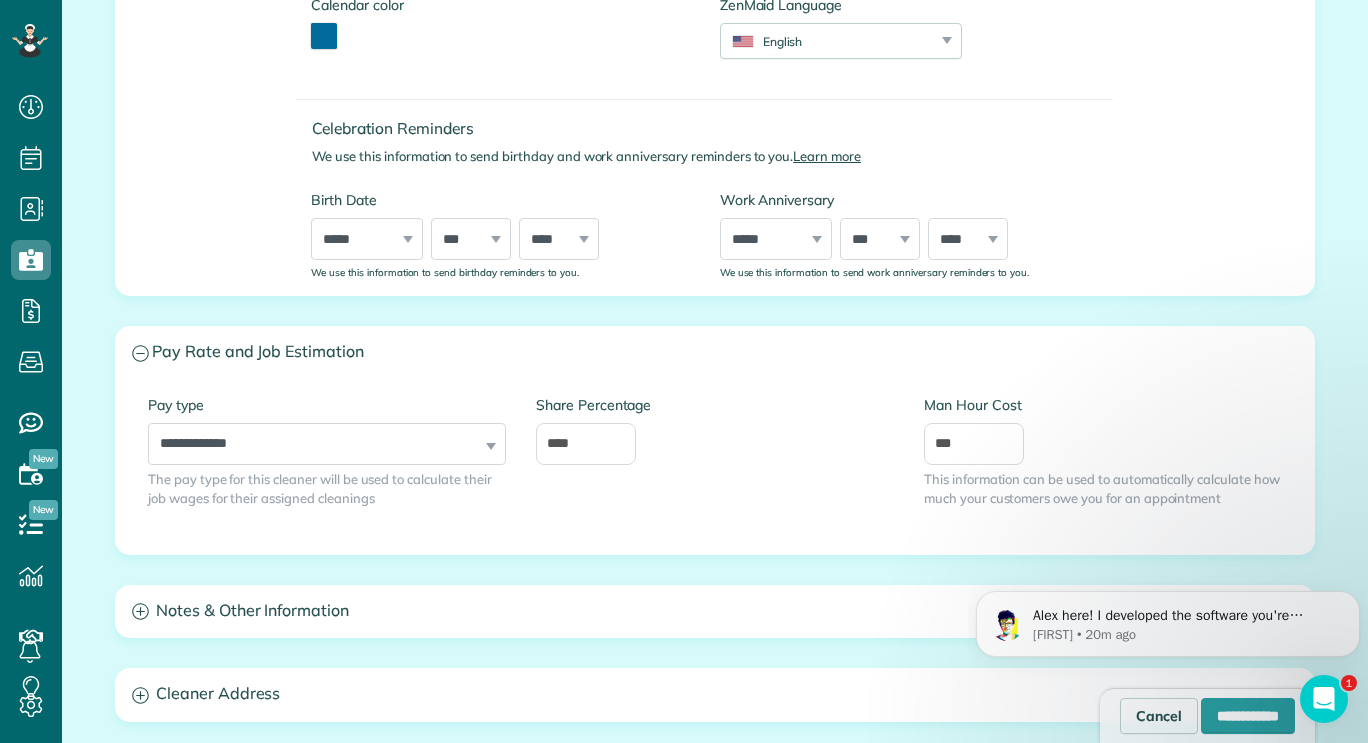 click on "**********" at bounding box center (715, 466) 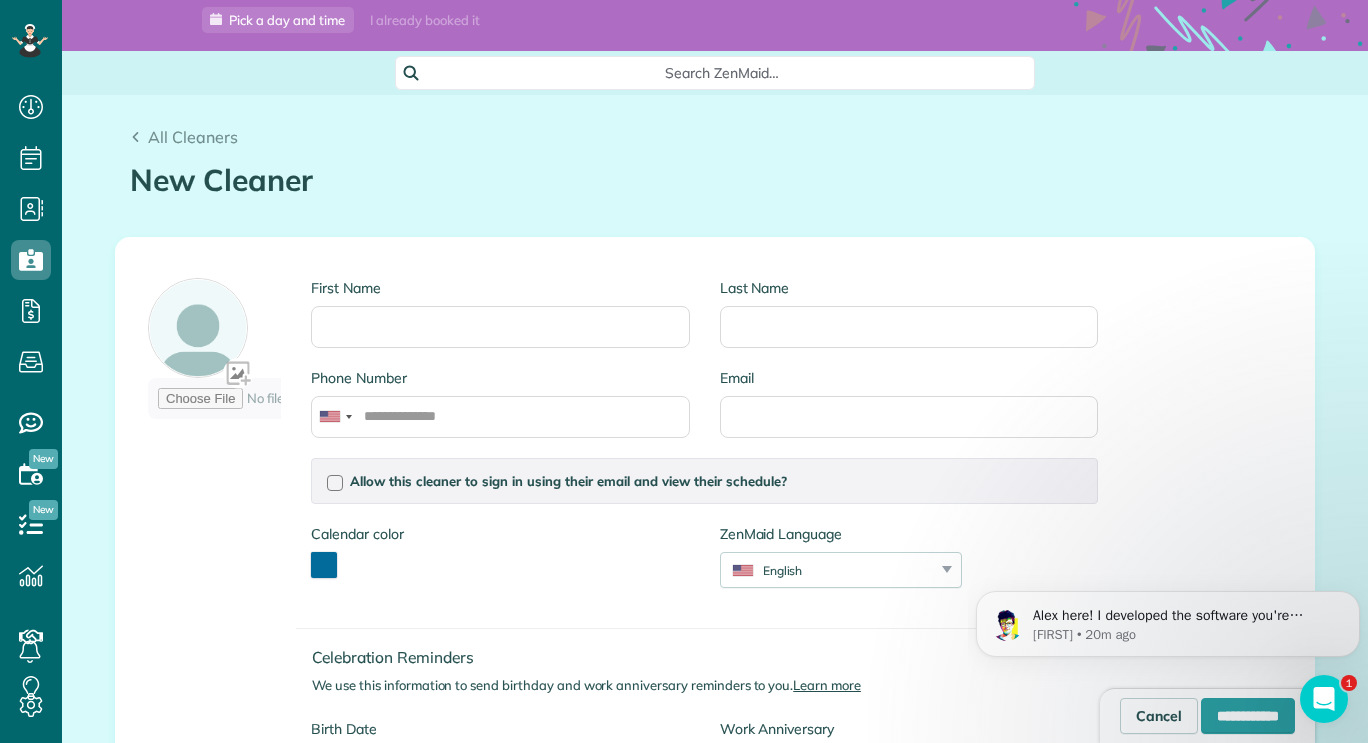 scroll, scrollTop: 81, scrollLeft: 0, axis: vertical 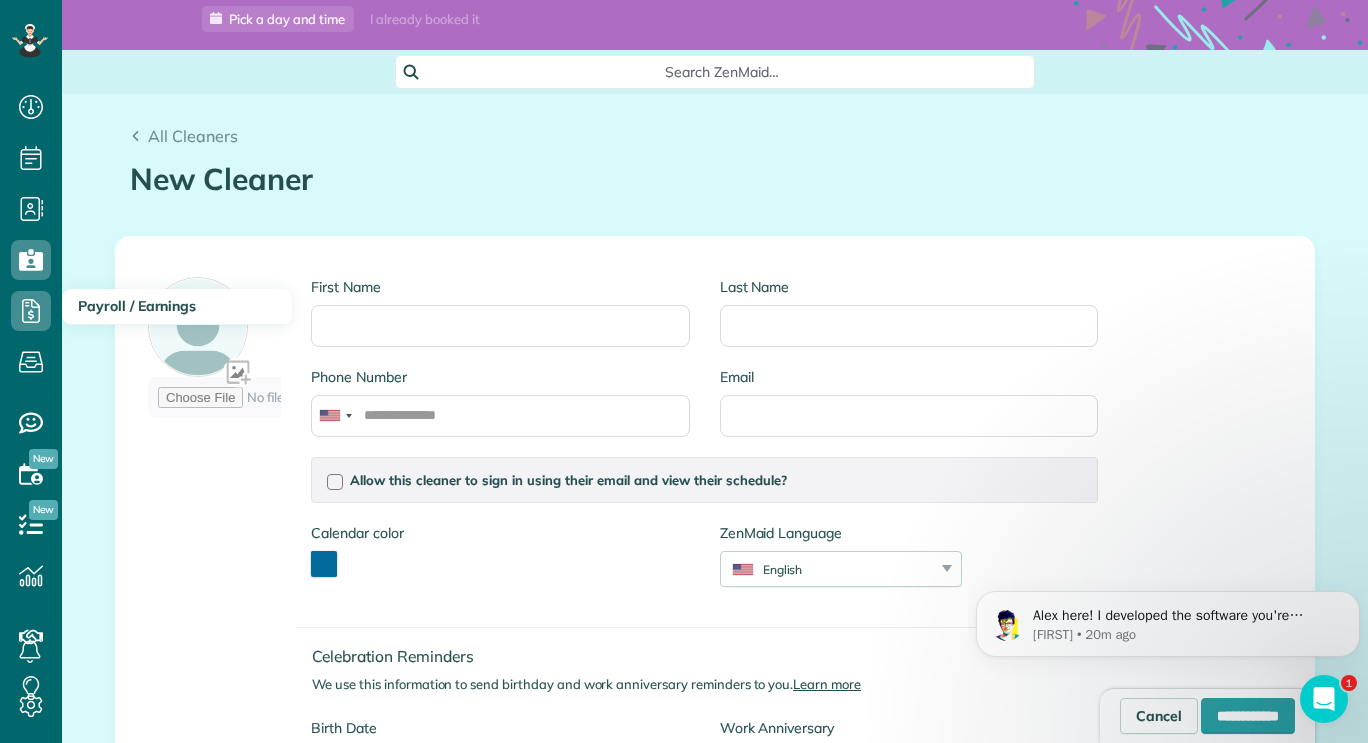 click on "Payroll / Earnings" at bounding box center [137, 306] 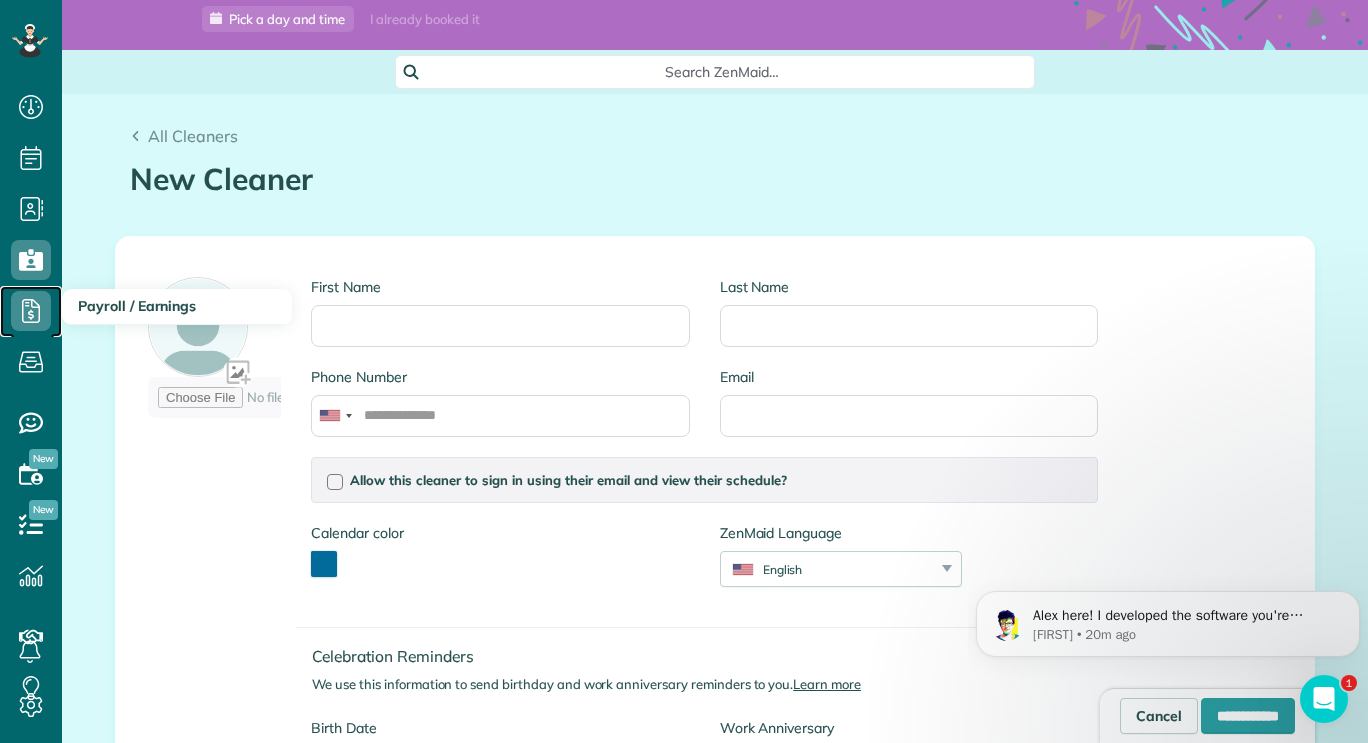 click 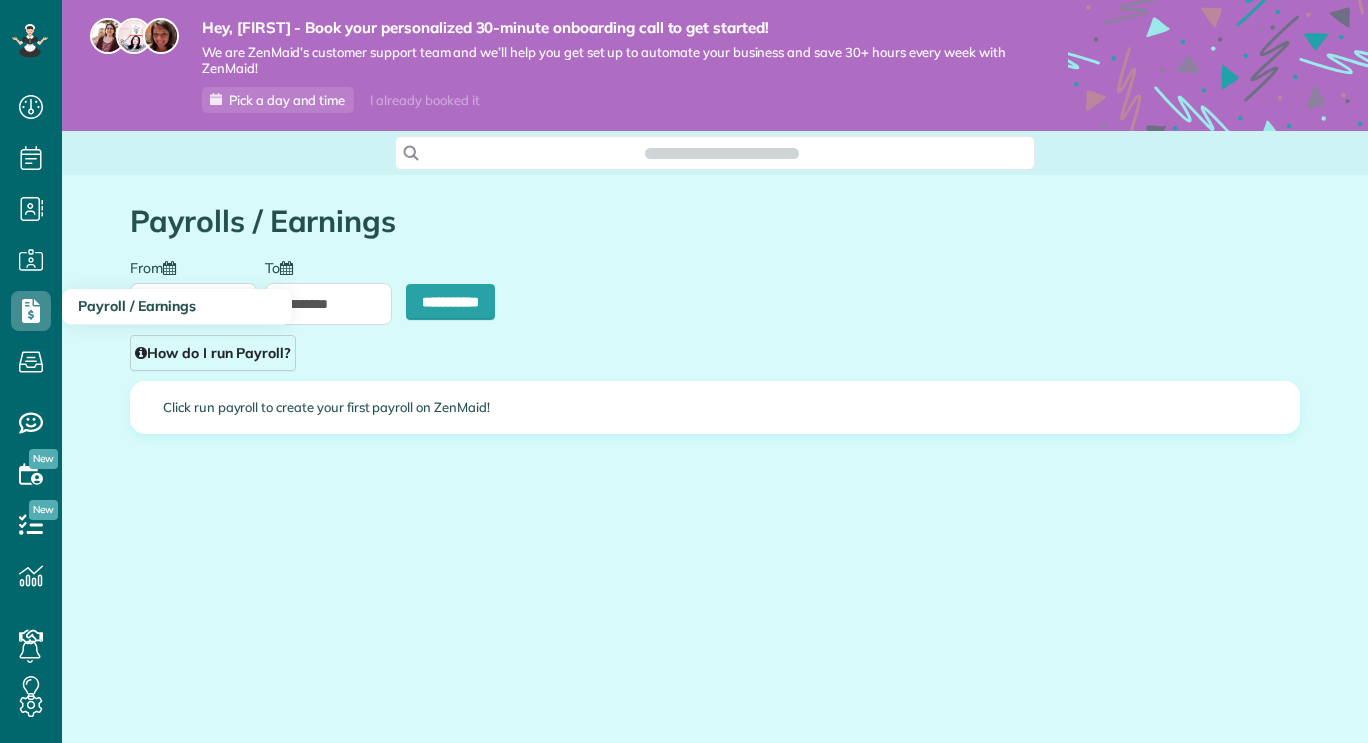 scroll, scrollTop: 0, scrollLeft: 0, axis: both 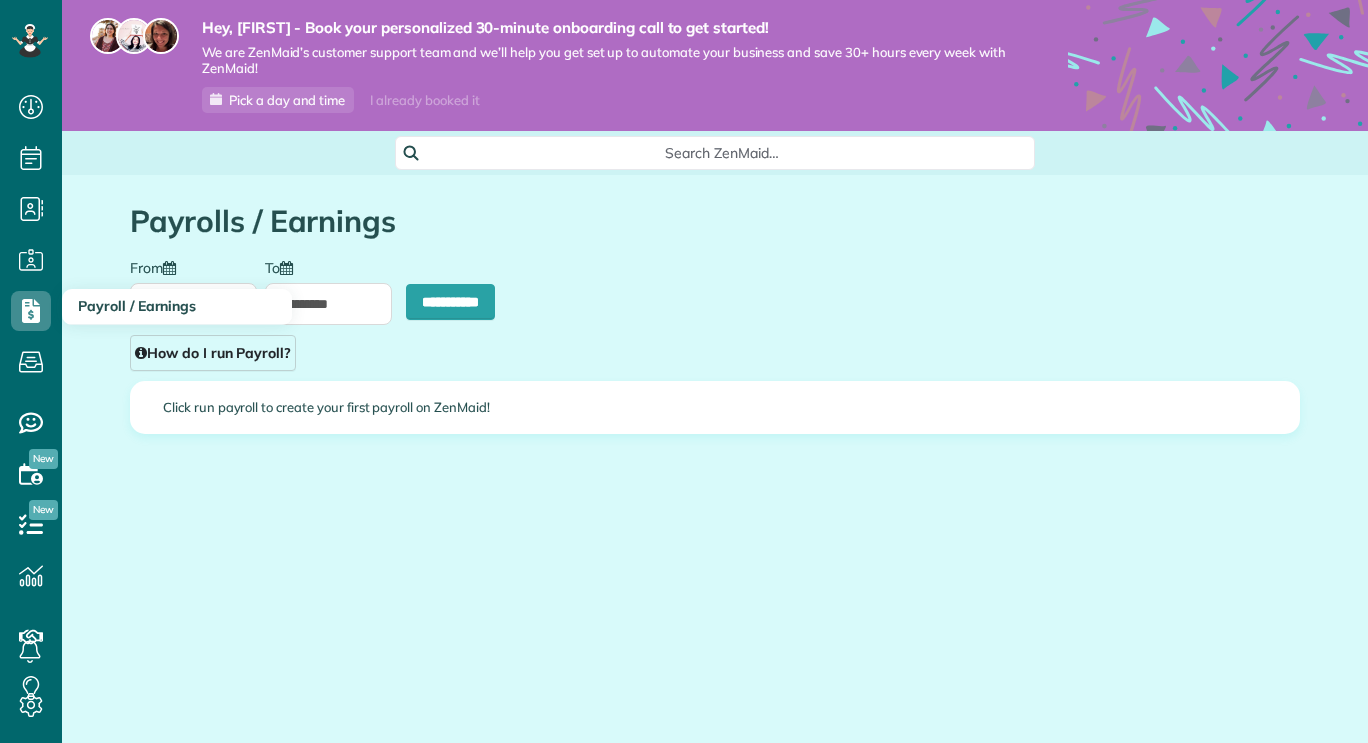 type on "**********" 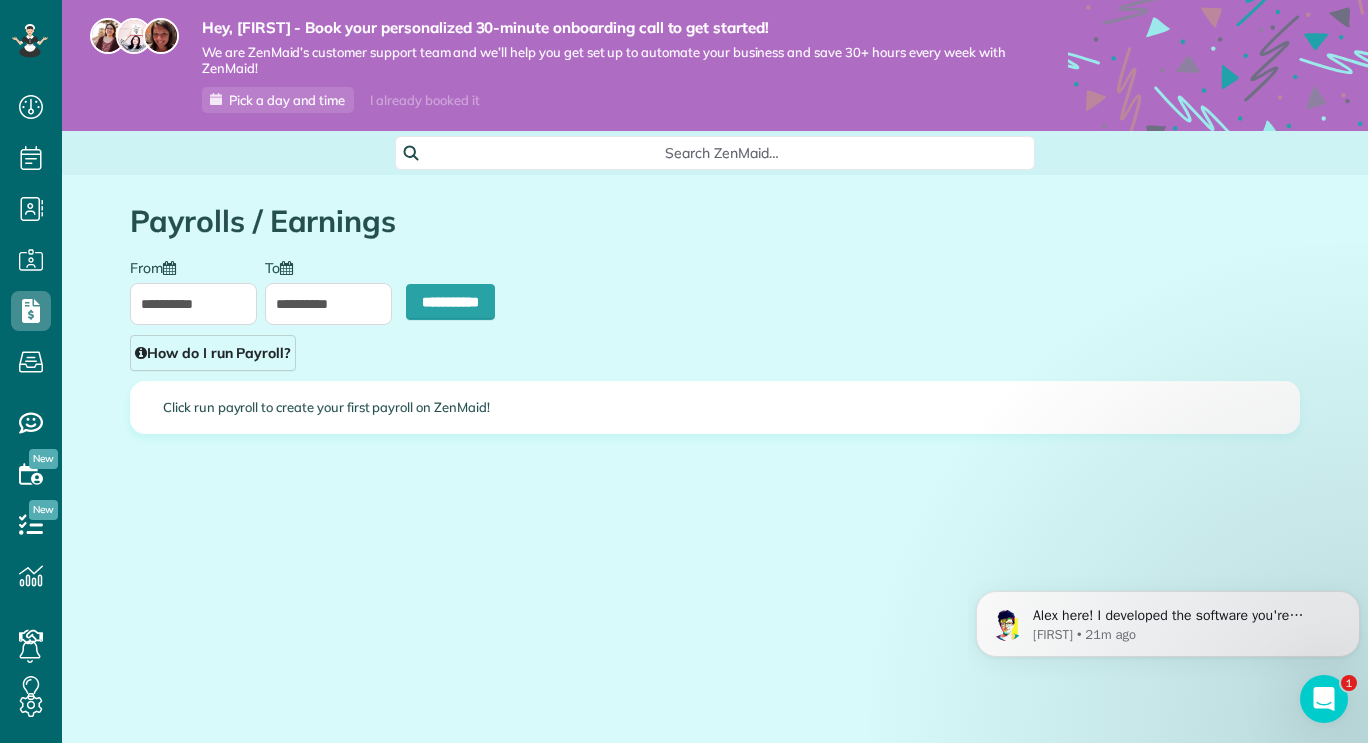 scroll, scrollTop: 0, scrollLeft: 0, axis: both 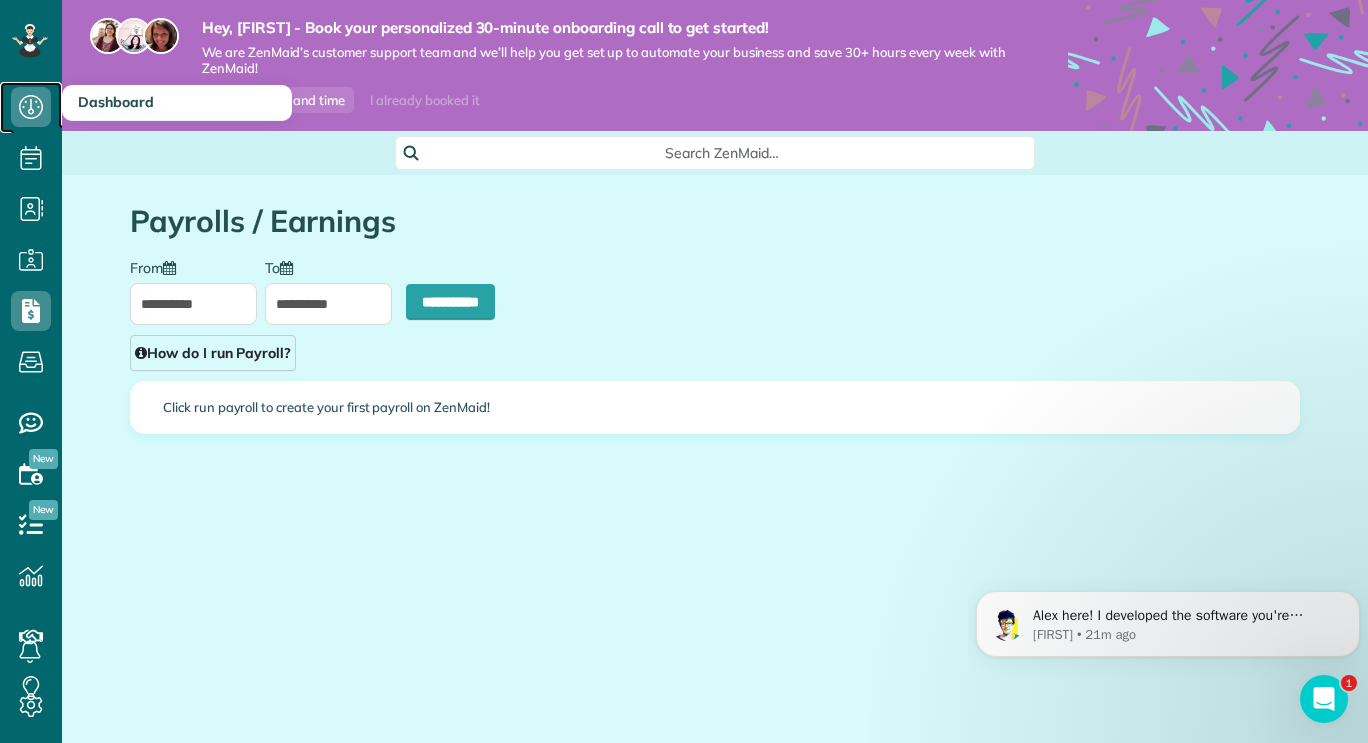 click 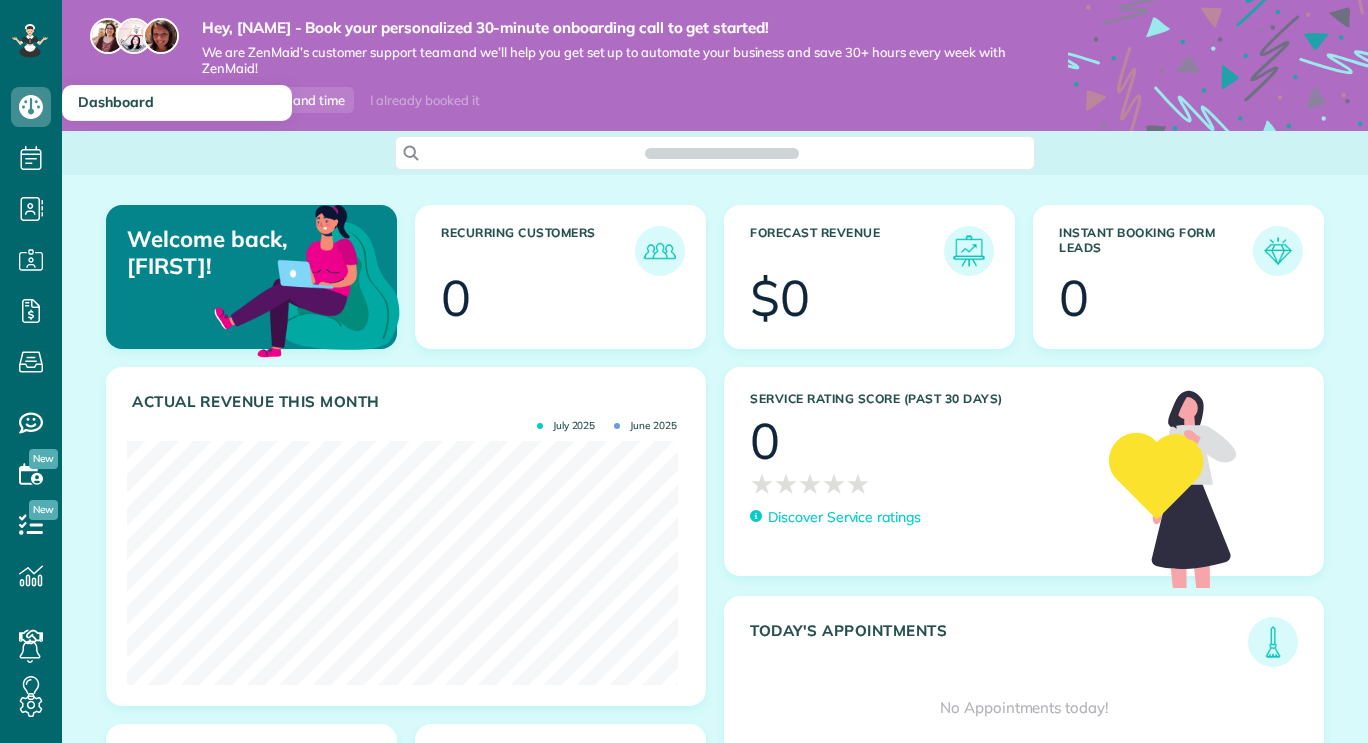 scroll, scrollTop: 0, scrollLeft: 0, axis: both 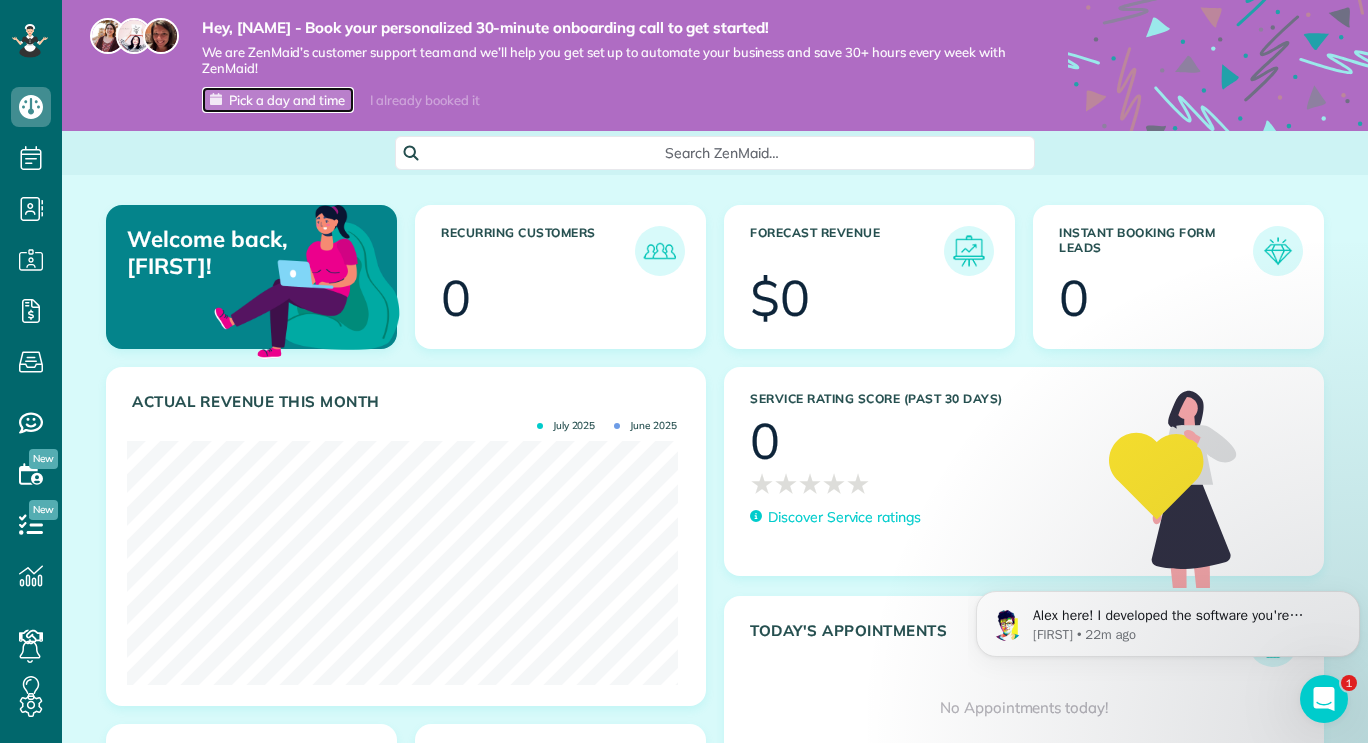click on "Pick a day and time" at bounding box center (287, 100) 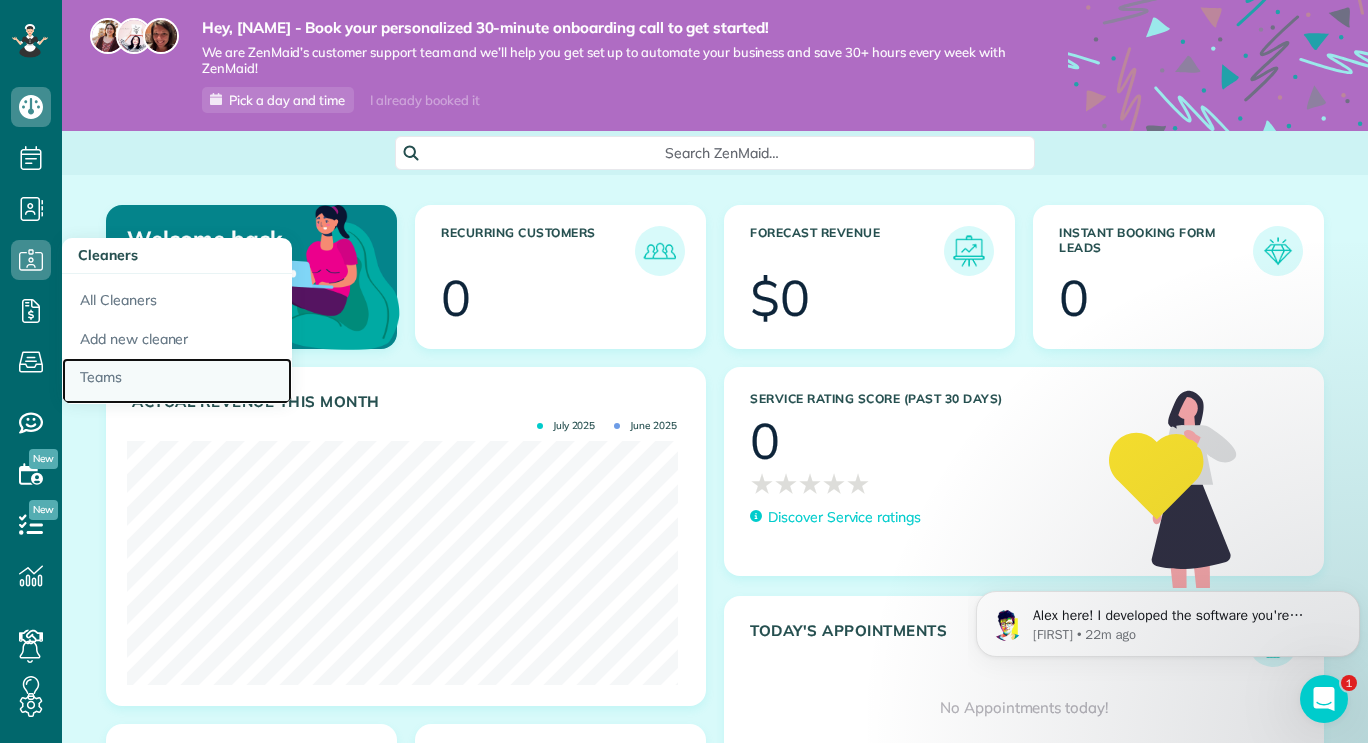 click on "Teams" at bounding box center (177, 381) 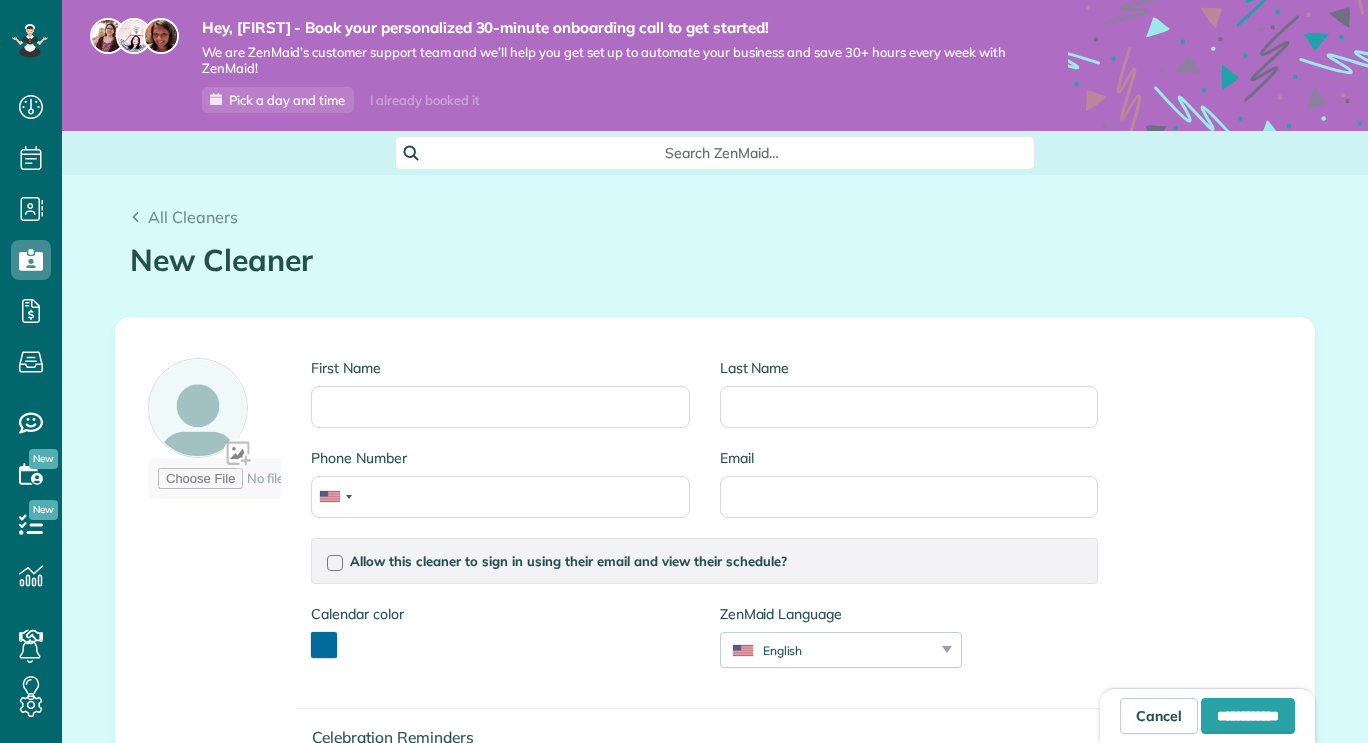 scroll, scrollTop: 0, scrollLeft: 0, axis: both 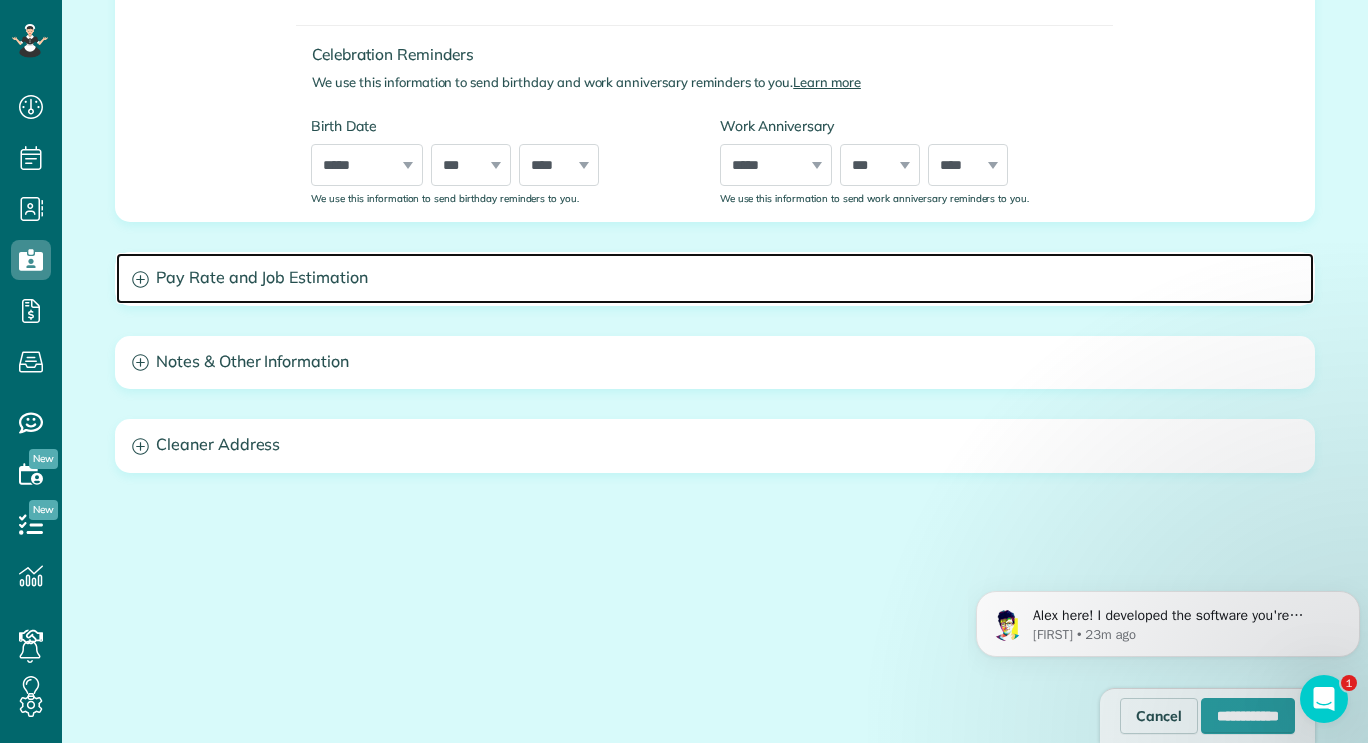 click on "Pay Rate and Job Estimation" at bounding box center (715, 278) 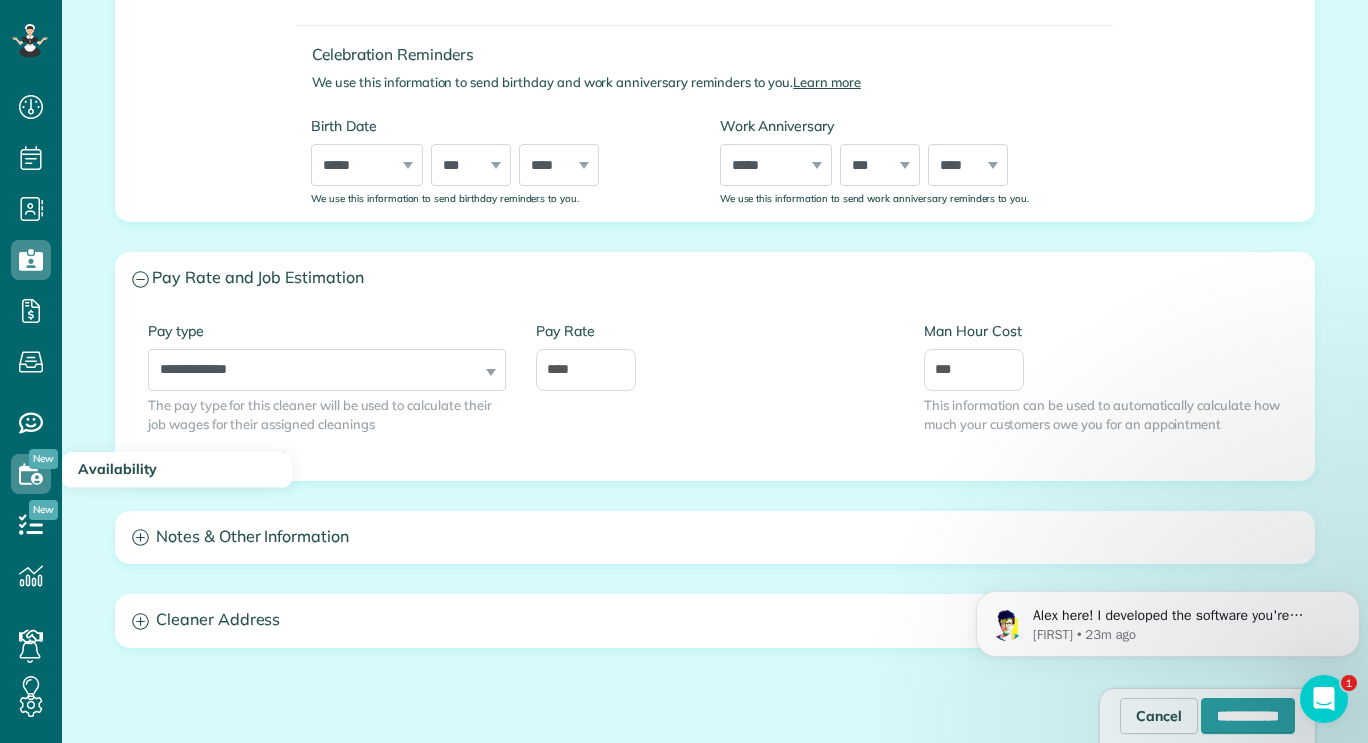 click on "Availability" at bounding box center (117, 469) 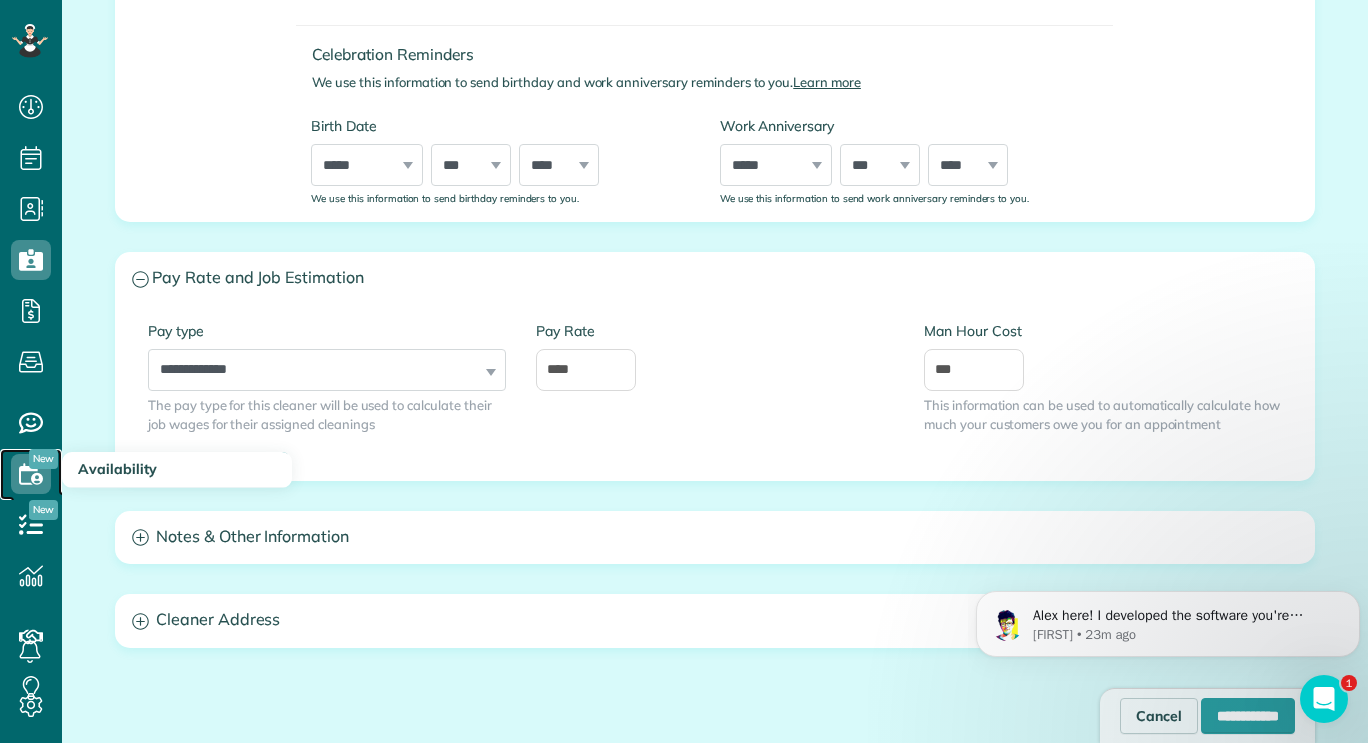 click 